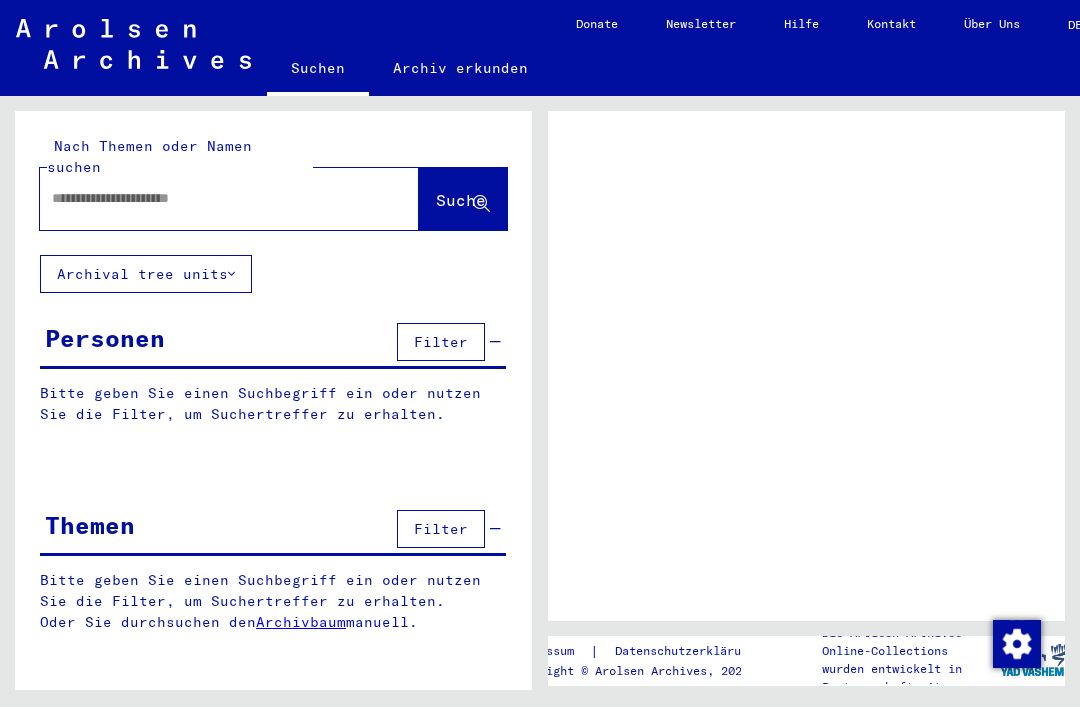 scroll, scrollTop: 0, scrollLeft: 0, axis: both 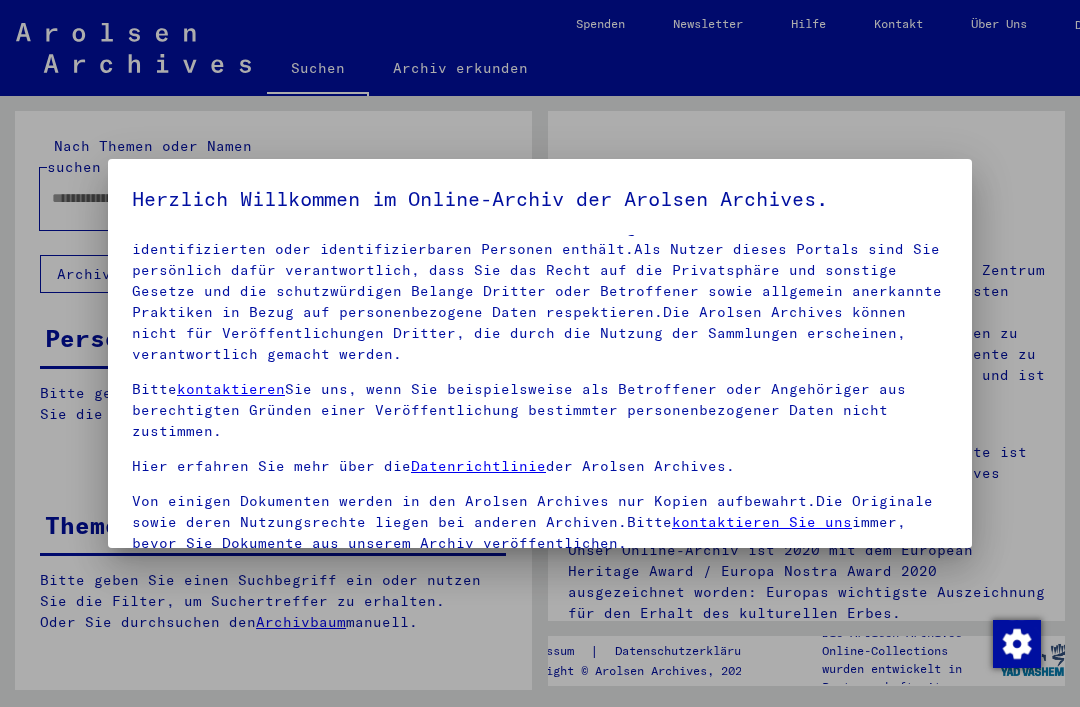 click at bounding box center [540, 353] 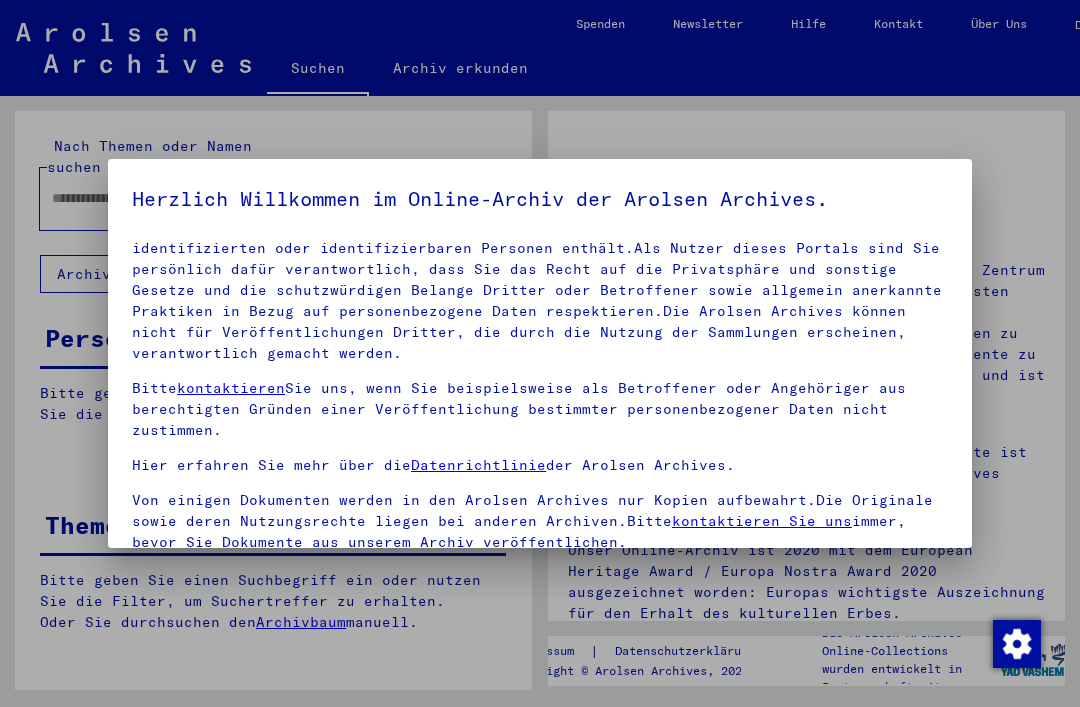 scroll, scrollTop: 108, scrollLeft: 0, axis: vertical 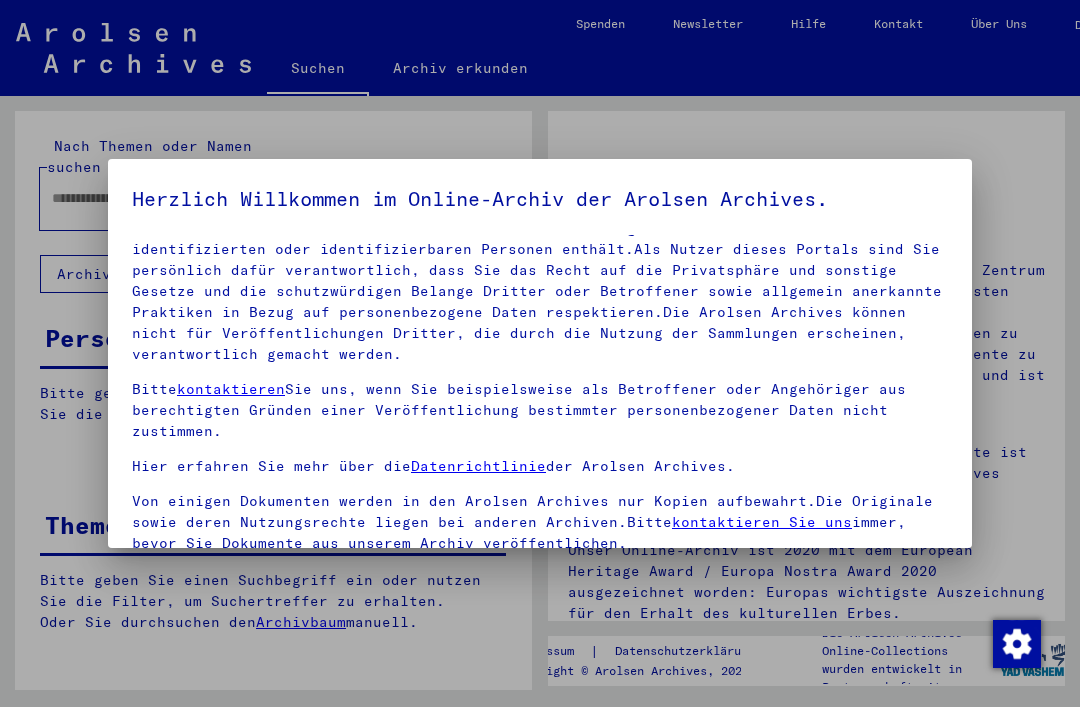 click at bounding box center (540, 353) 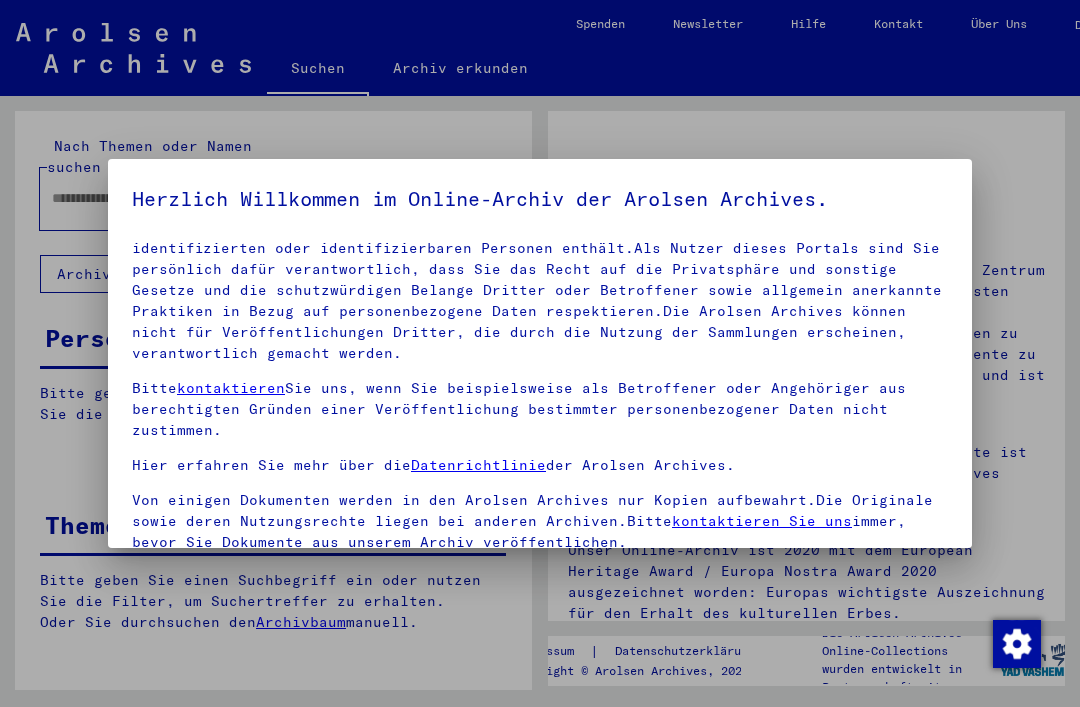 scroll, scrollTop: 108, scrollLeft: 0, axis: vertical 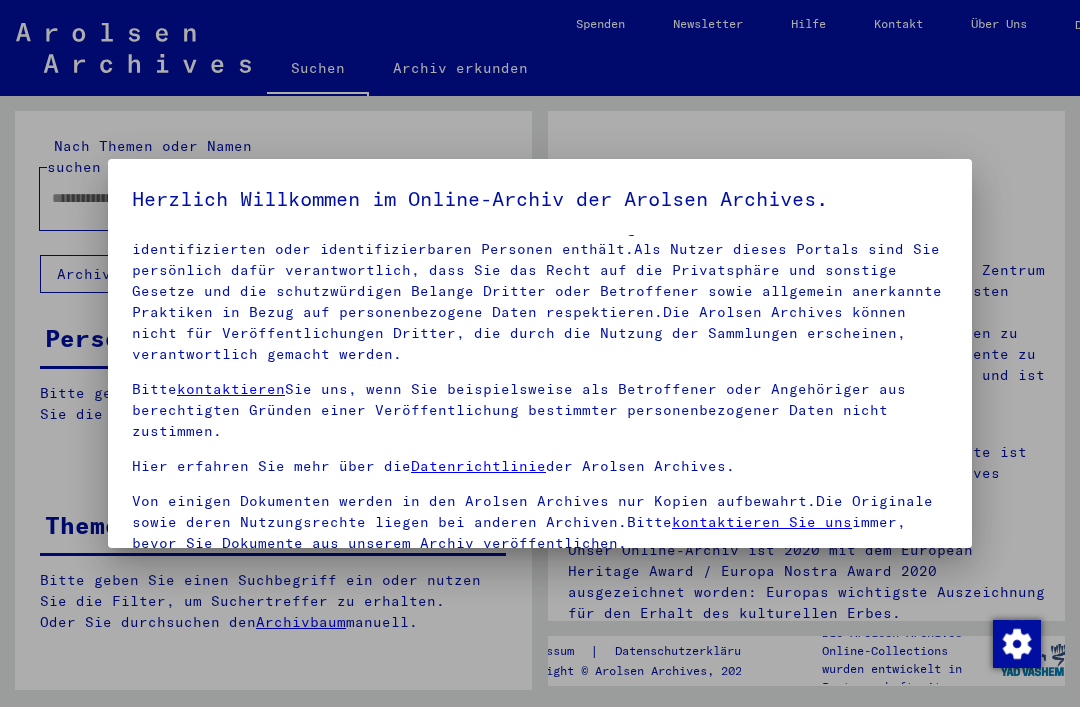 click on "Herzlich Willkommen im Online-Archiv der Arolsen Archives." at bounding box center [540, 199] 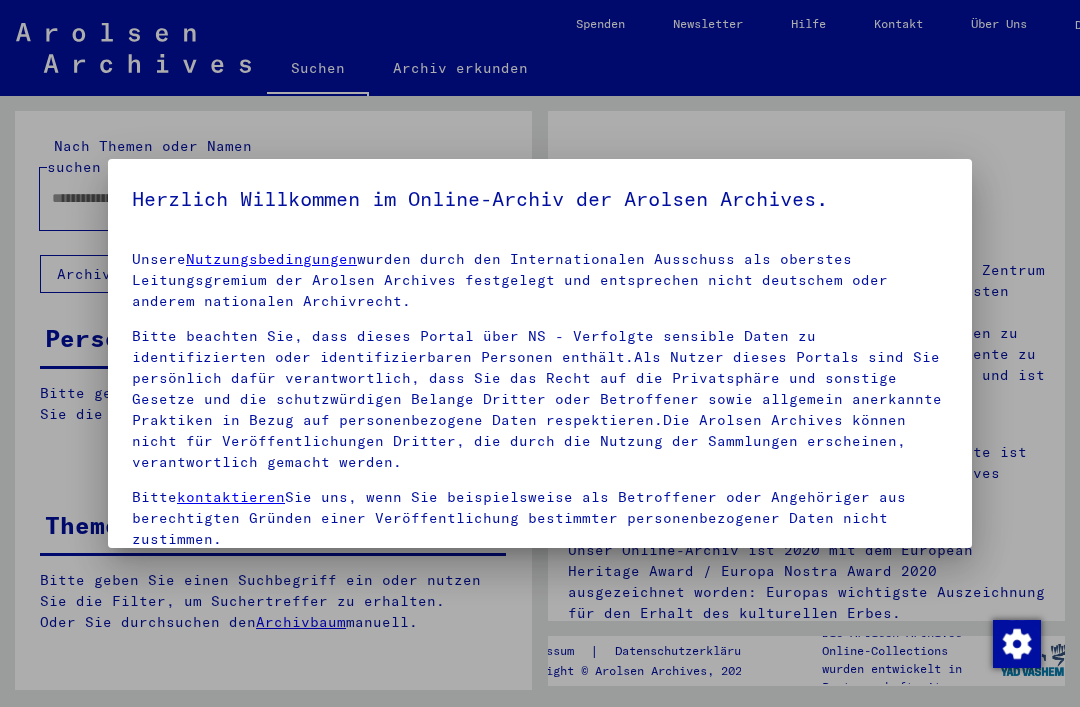 click at bounding box center (540, 353) 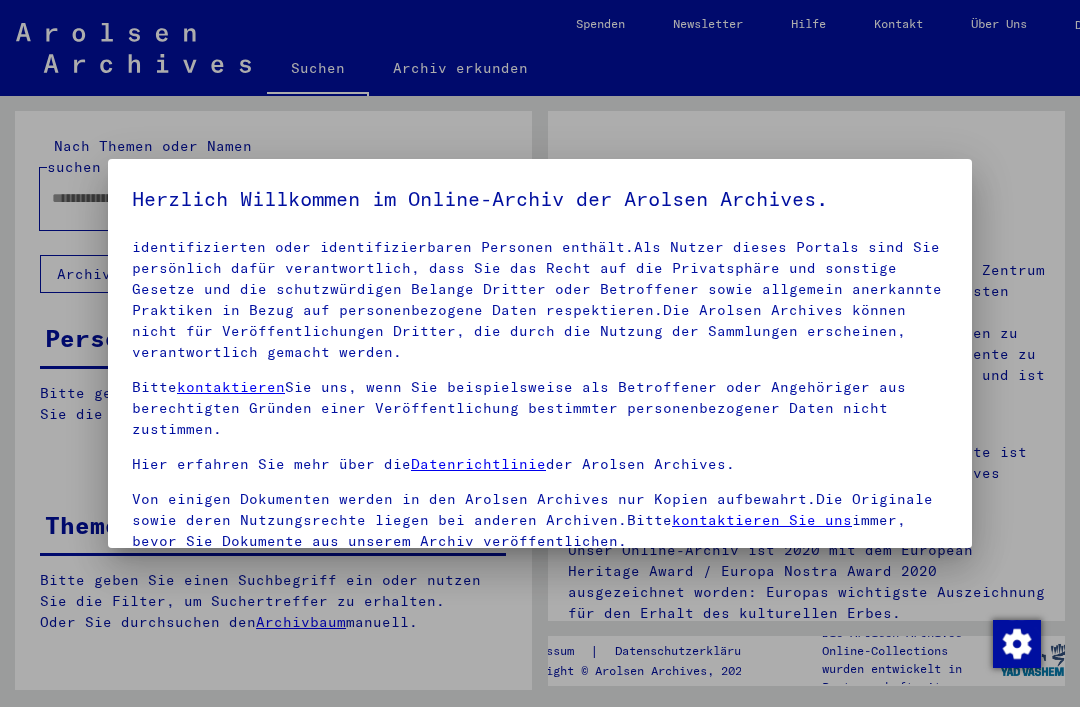 scroll, scrollTop: 108, scrollLeft: 0, axis: vertical 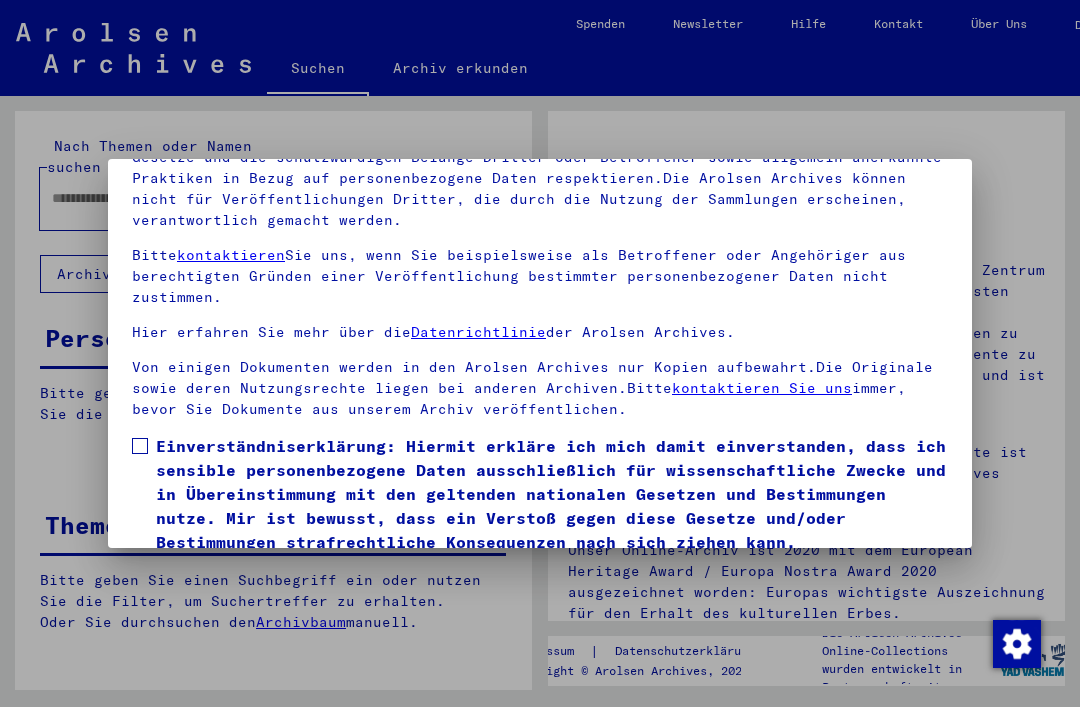 click at bounding box center [140, 446] 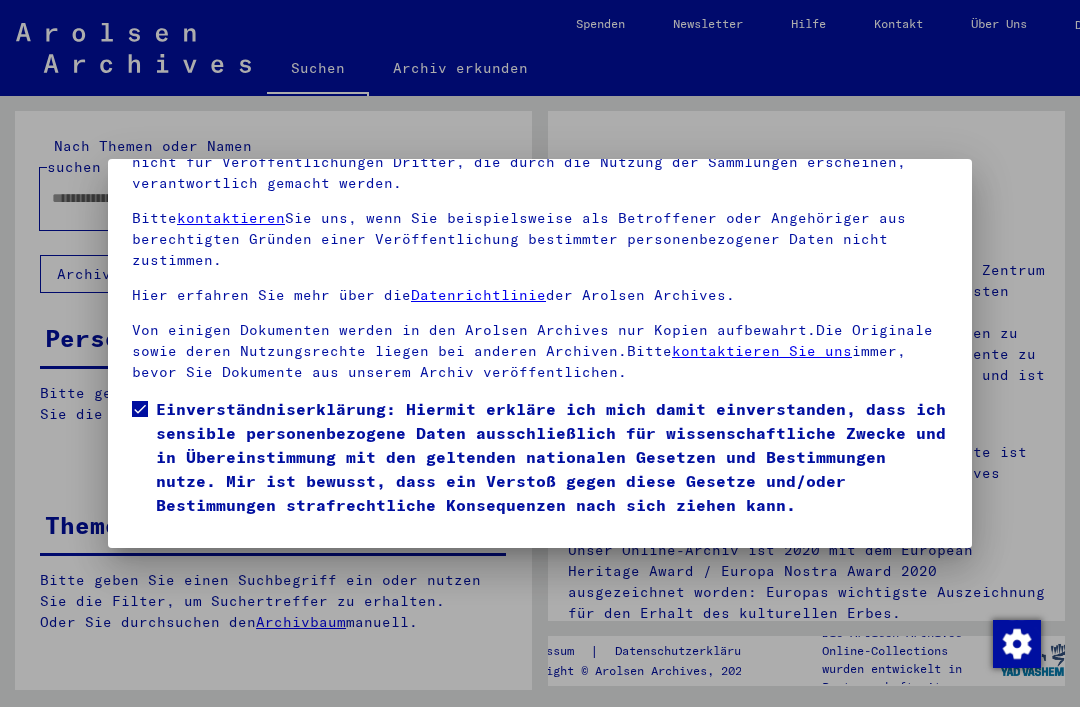 scroll, scrollTop: 212, scrollLeft: 0, axis: vertical 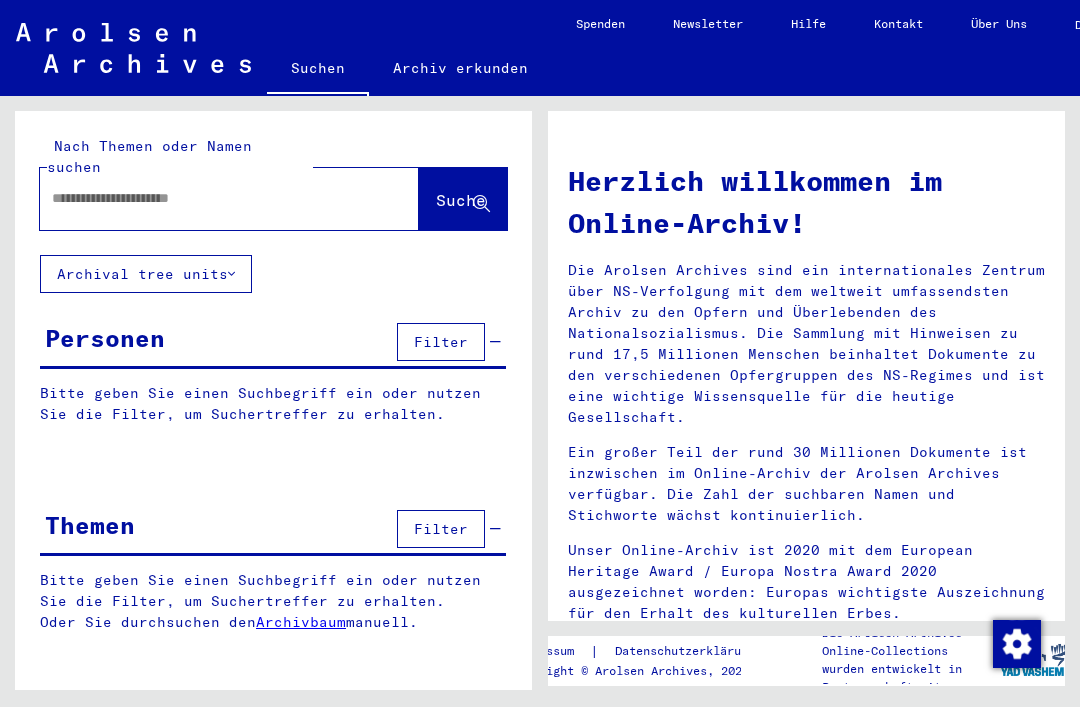 click on "Personen  Filter" at bounding box center [273, 343] 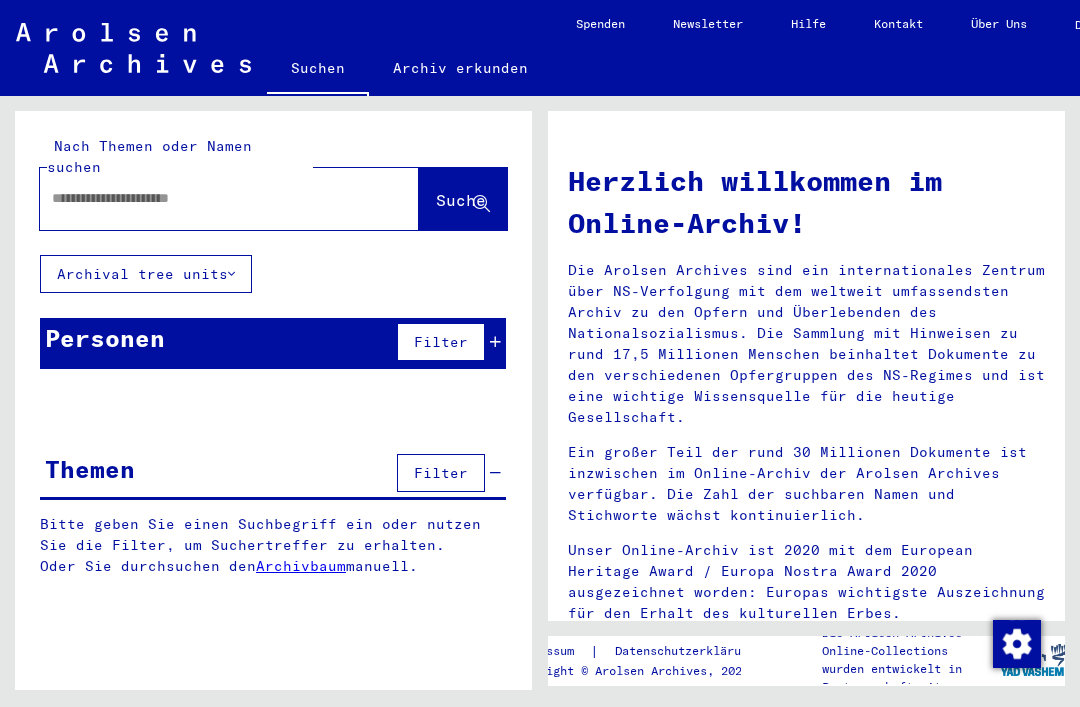 click at bounding box center [205, 198] 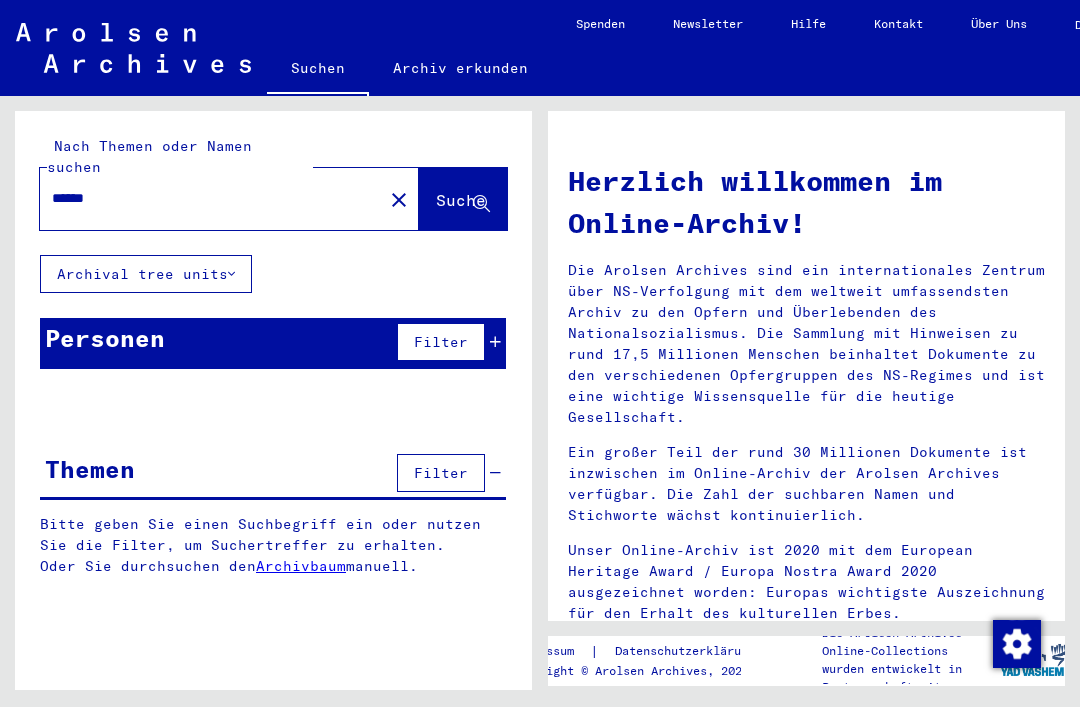 type on "******" 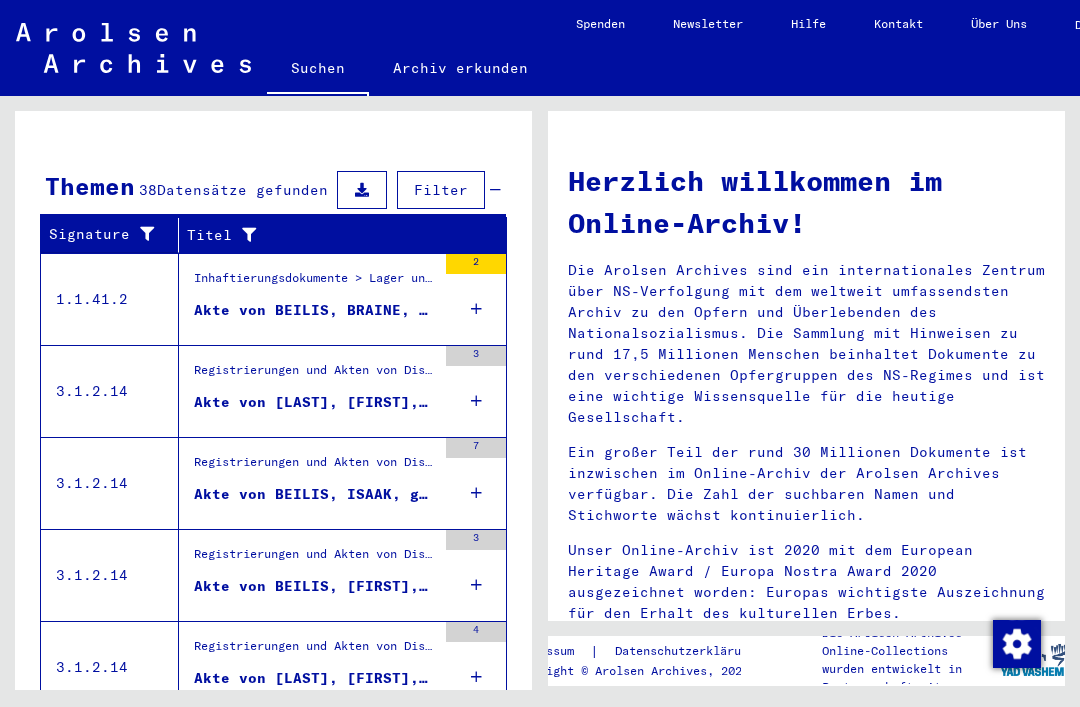 scroll, scrollTop: 275, scrollLeft: 0, axis: vertical 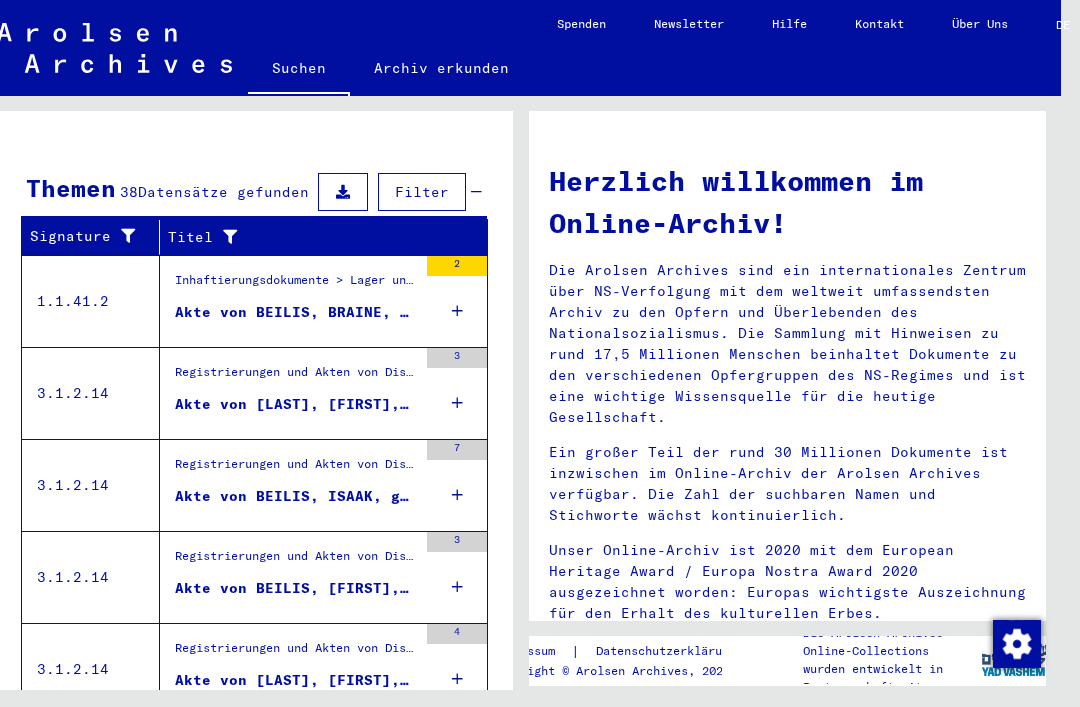 click on "Akte von BEILIS, BRAINE, geboren im Jahr [YEAR], geboren in Kauen" at bounding box center (296, 317) 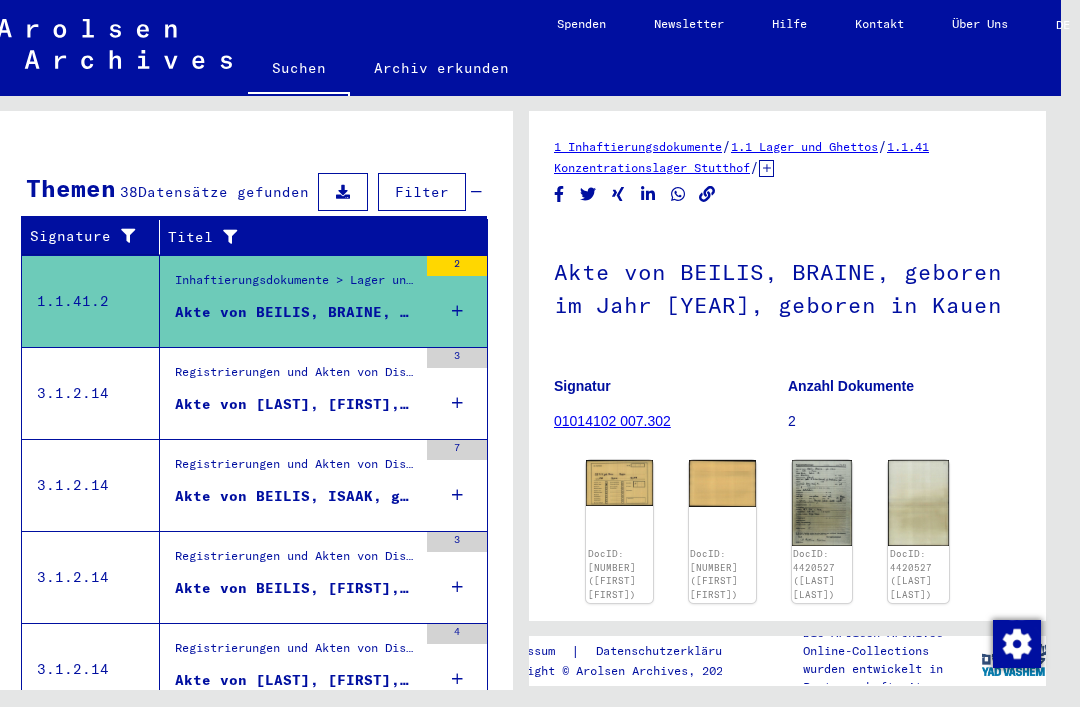 scroll, scrollTop: 0, scrollLeft: 0, axis: both 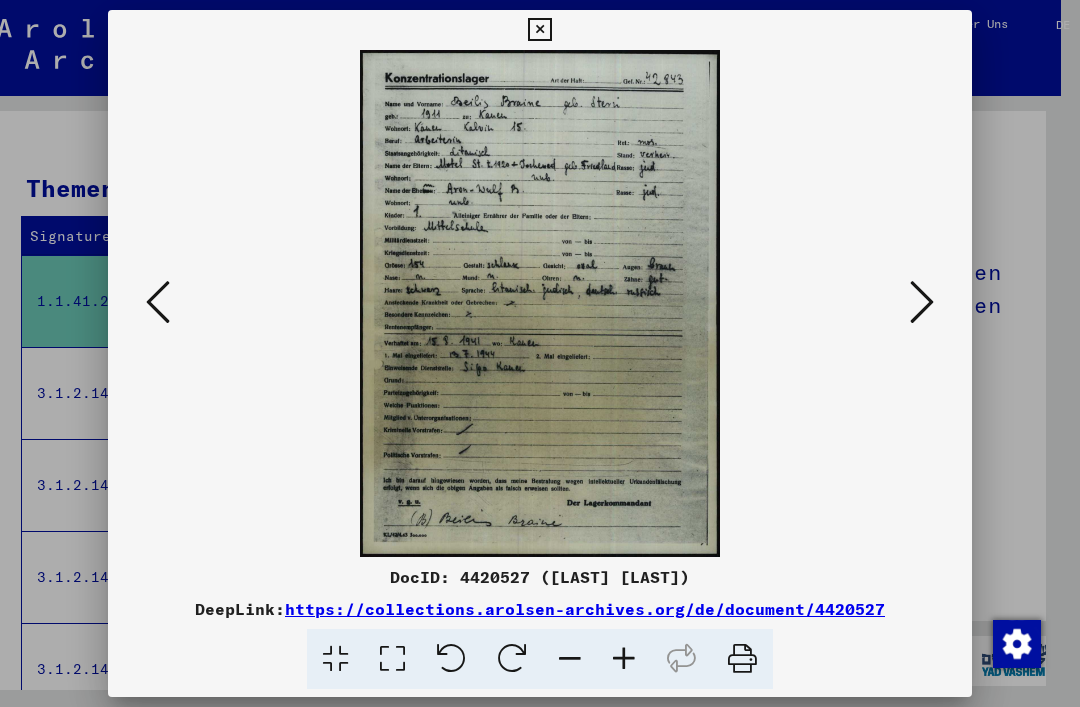 click at bounding box center [158, 303] 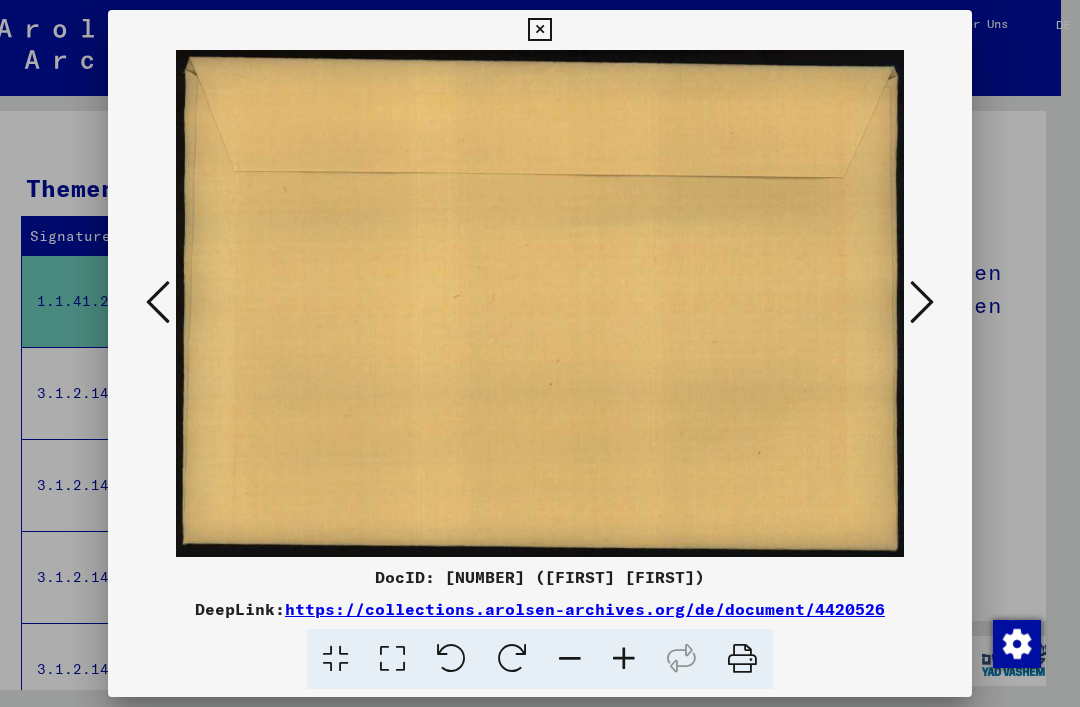 click at bounding box center (158, 302) 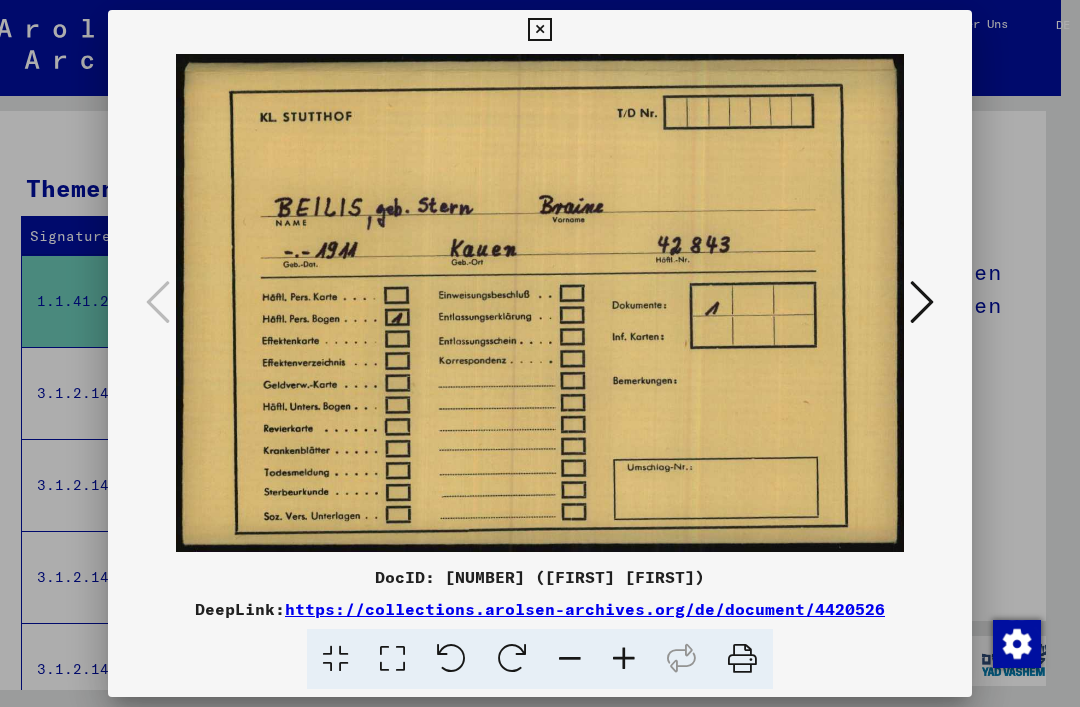 click at bounding box center (539, 30) 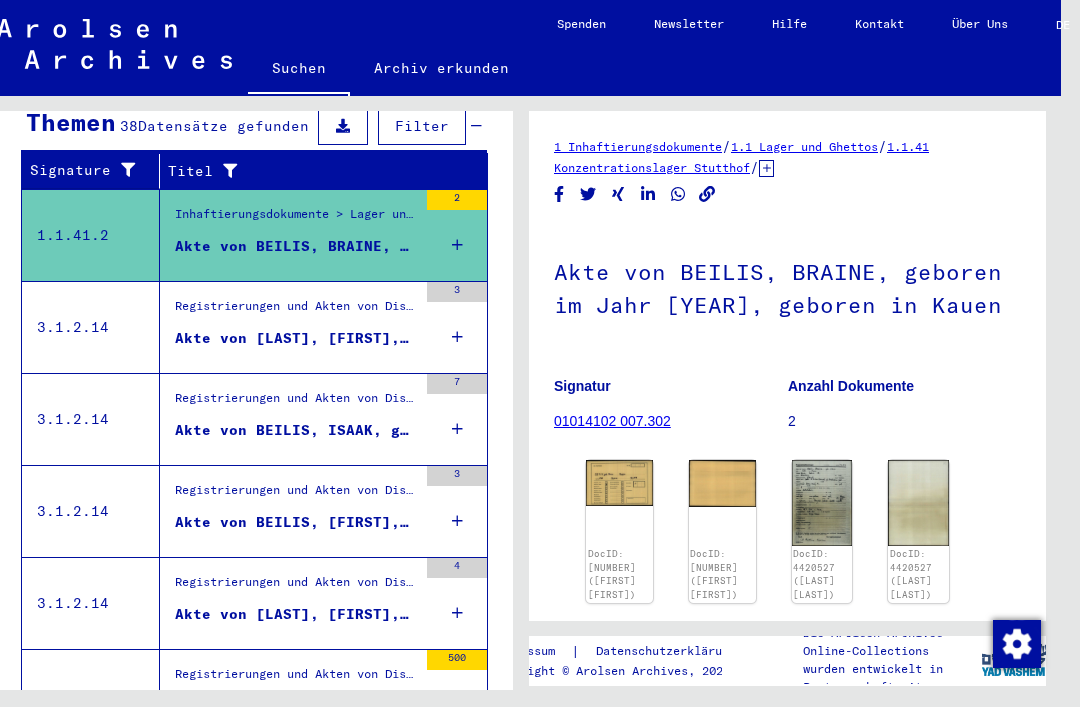 scroll, scrollTop: 345, scrollLeft: 0, axis: vertical 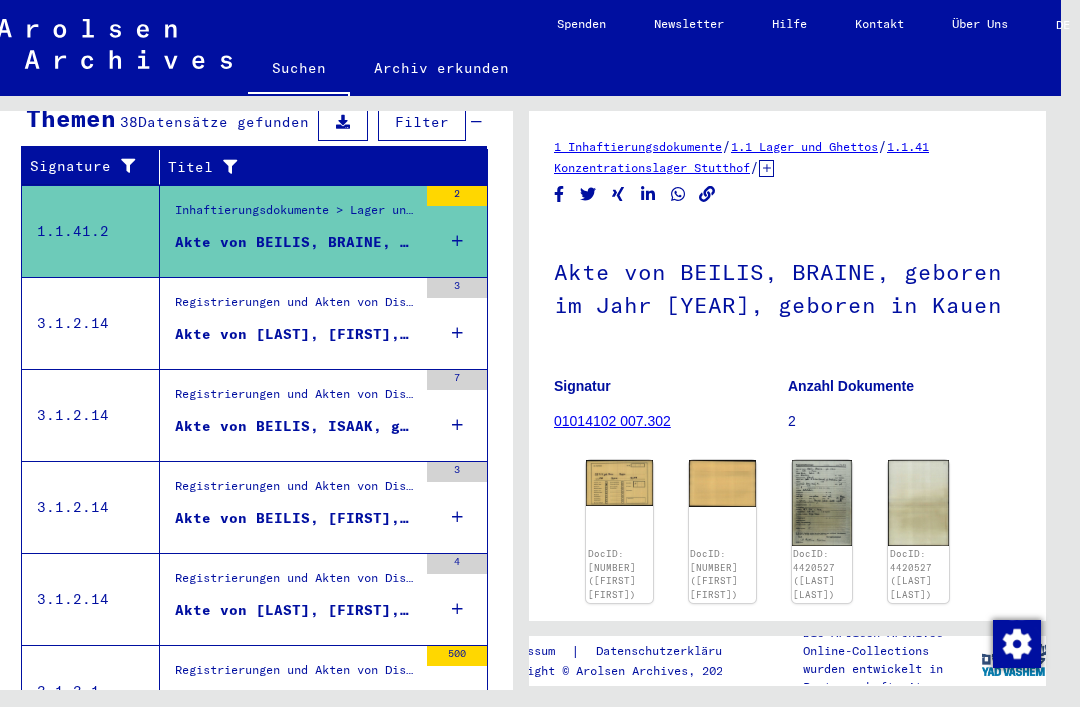 click on "Akte von BEILIS, [FIRST], geboren am [DATE]" at bounding box center (296, 518) 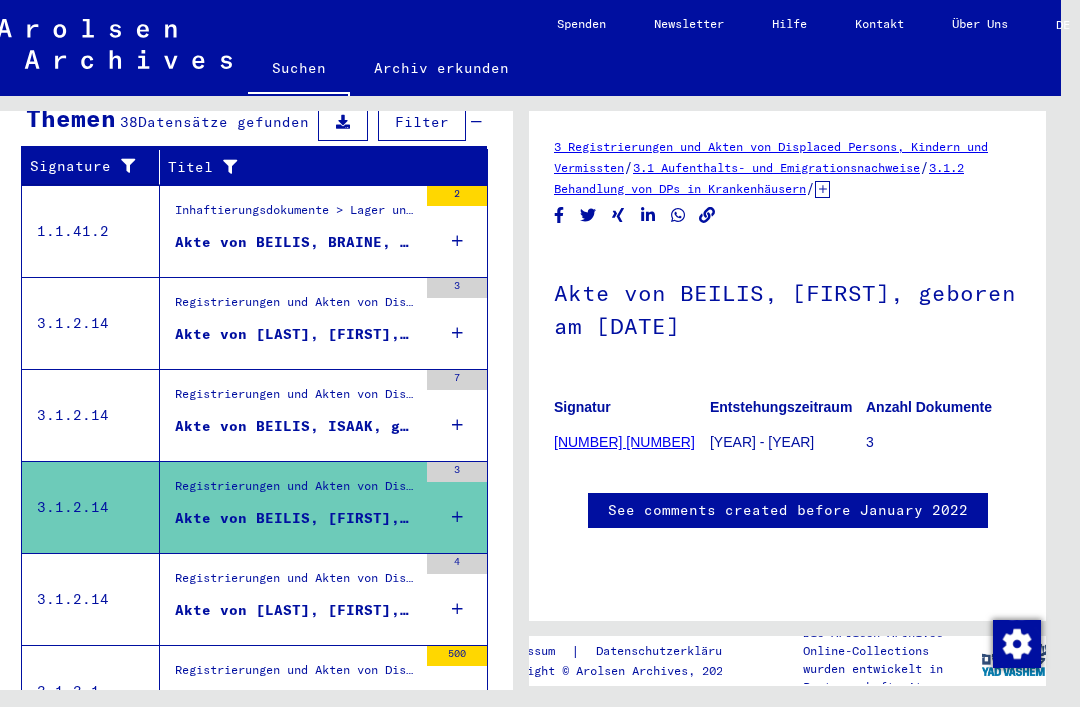 scroll, scrollTop: 0, scrollLeft: 0, axis: both 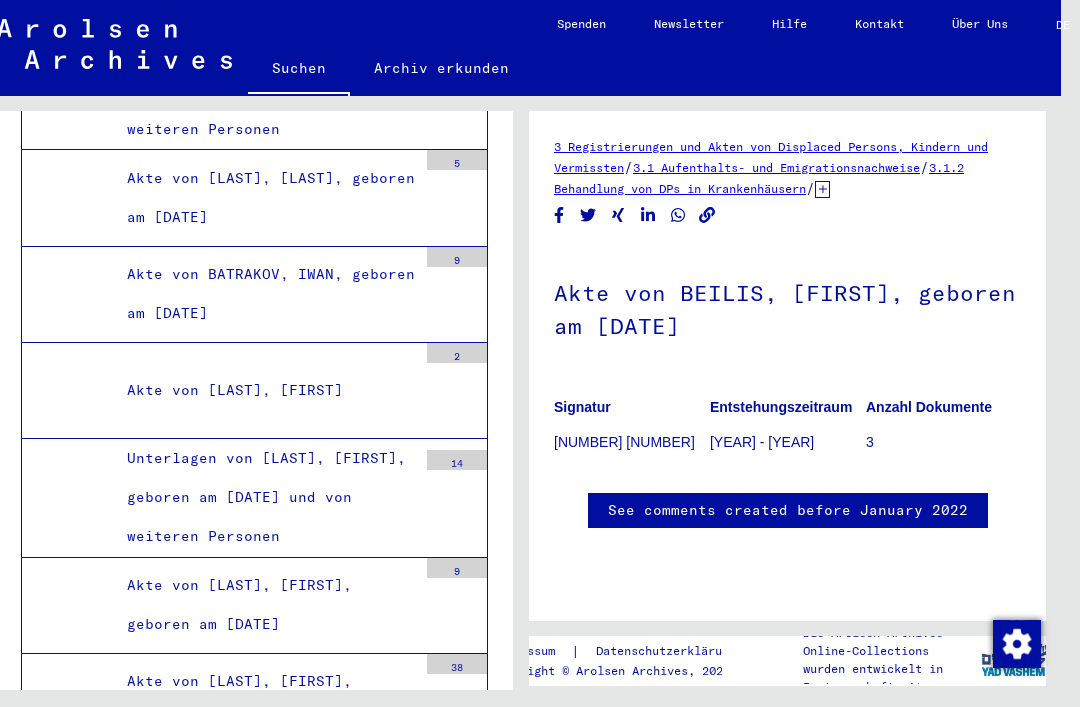 click on "Akte von BEILIS, [FIRST], geboren am [DATE]" at bounding box center (264, 2360) 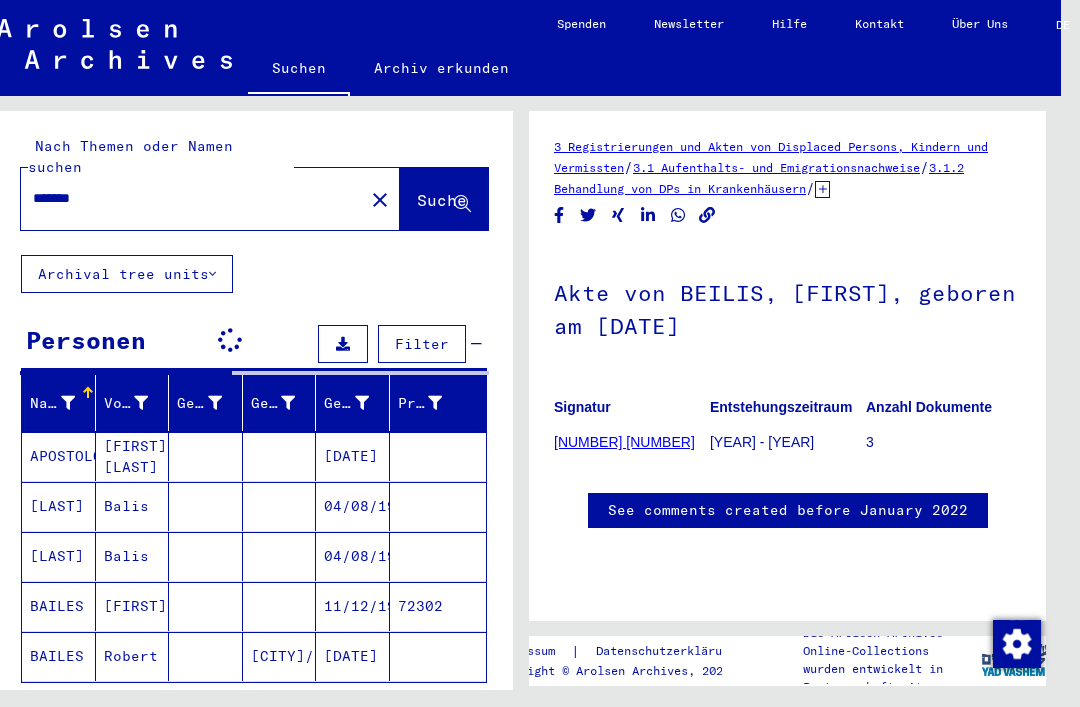 scroll, scrollTop: 0, scrollLeft: 0, axis: both 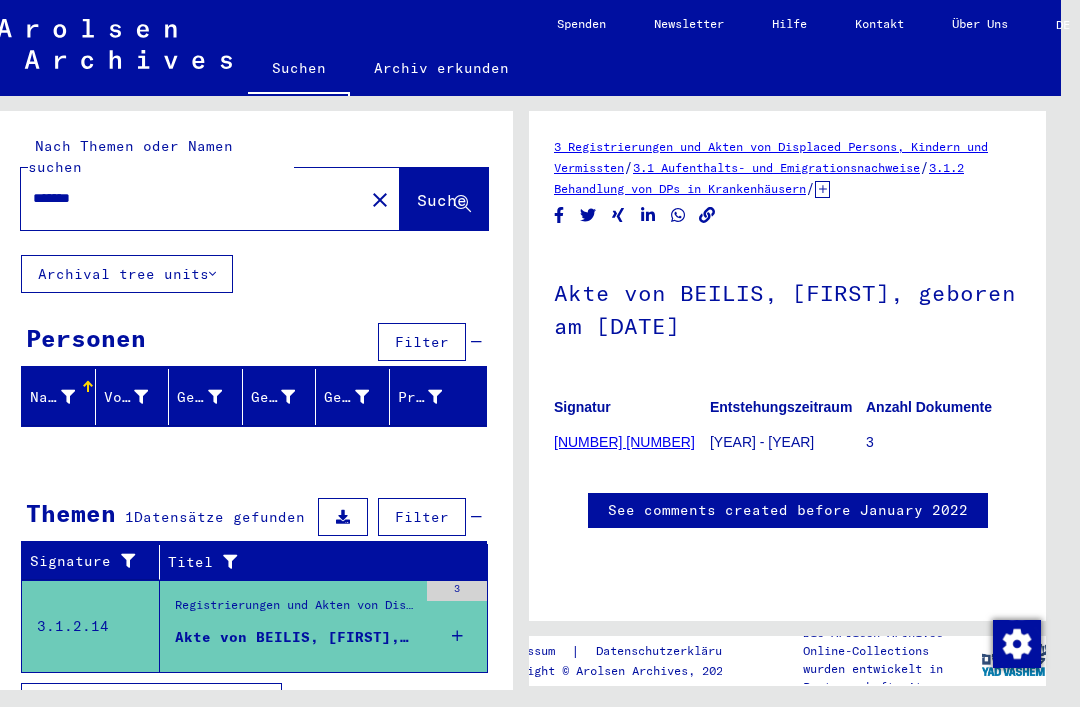 click on "3" at bounding box center (457, 626) 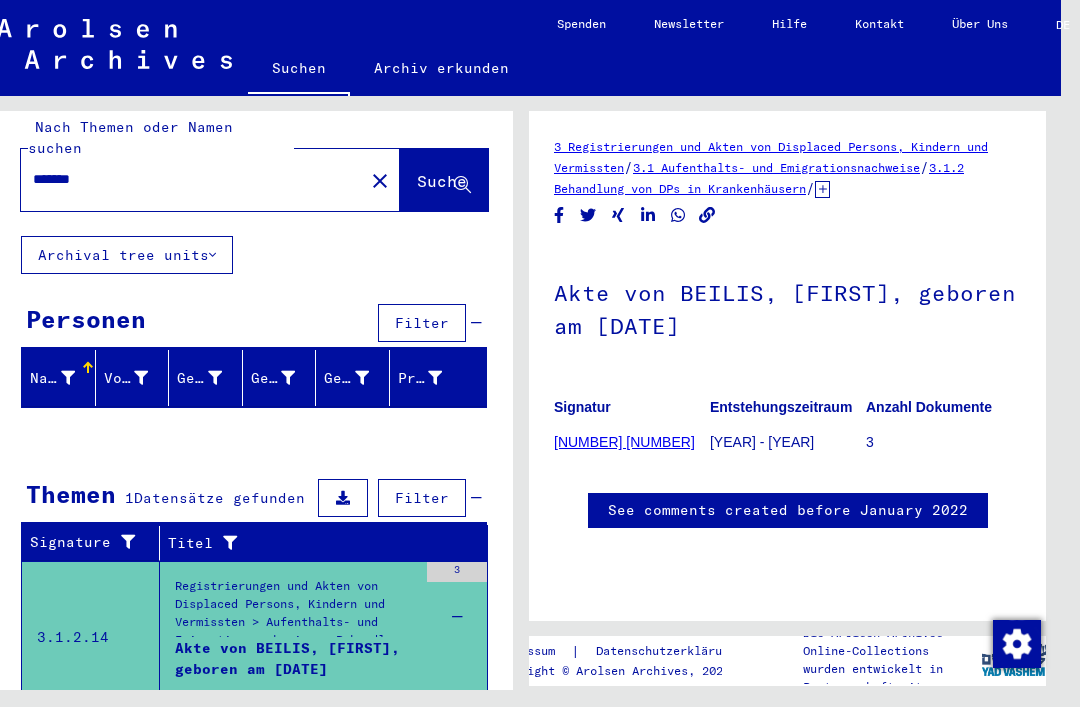scroll, scrollTop: 17, scrollLeft: 0, axis: vertical 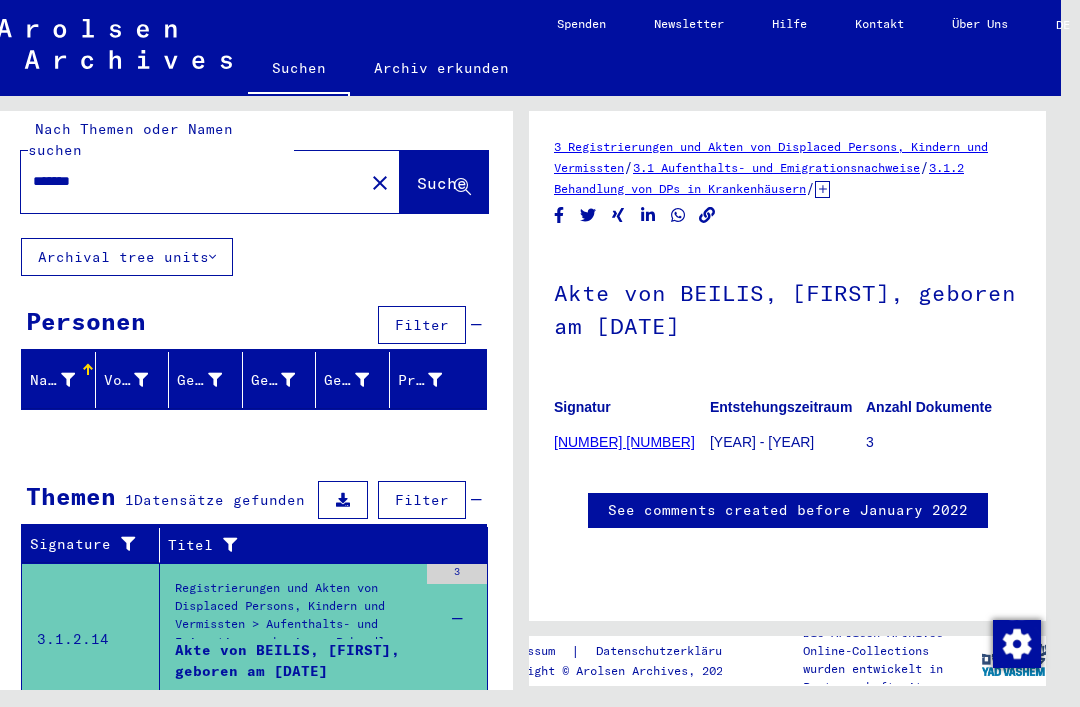 click on "Alle Ergebnisse anzeigen" at bounding box center [151, 745] 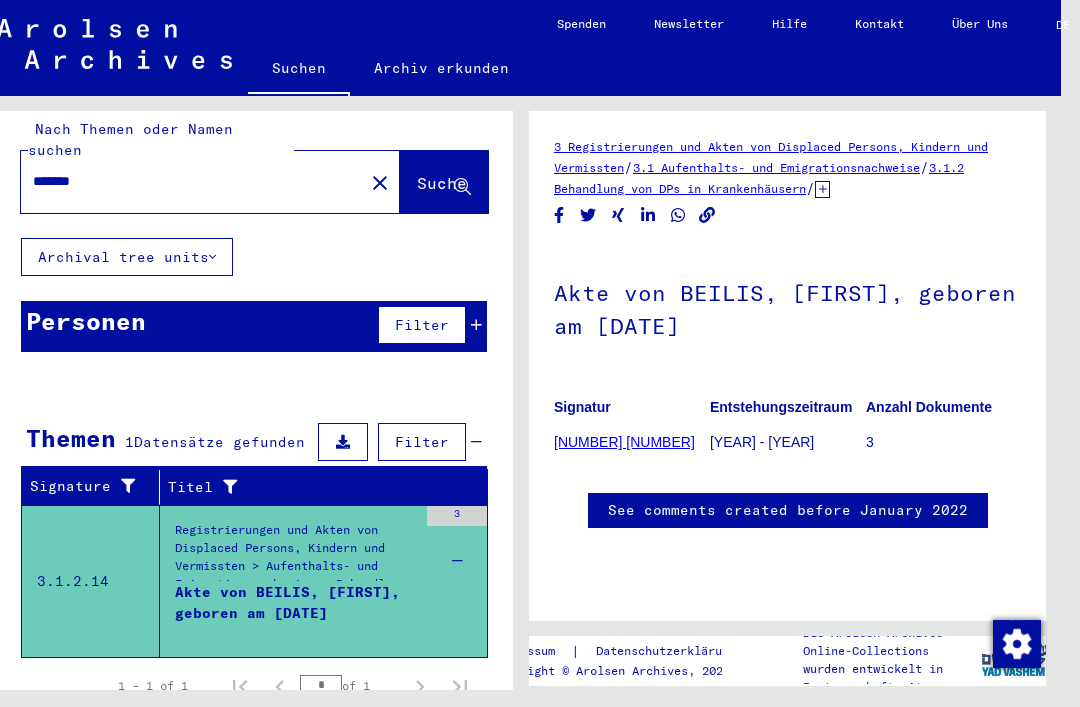 scroll, scrollTop: 15, scrollLeft: 0, axis: vertical 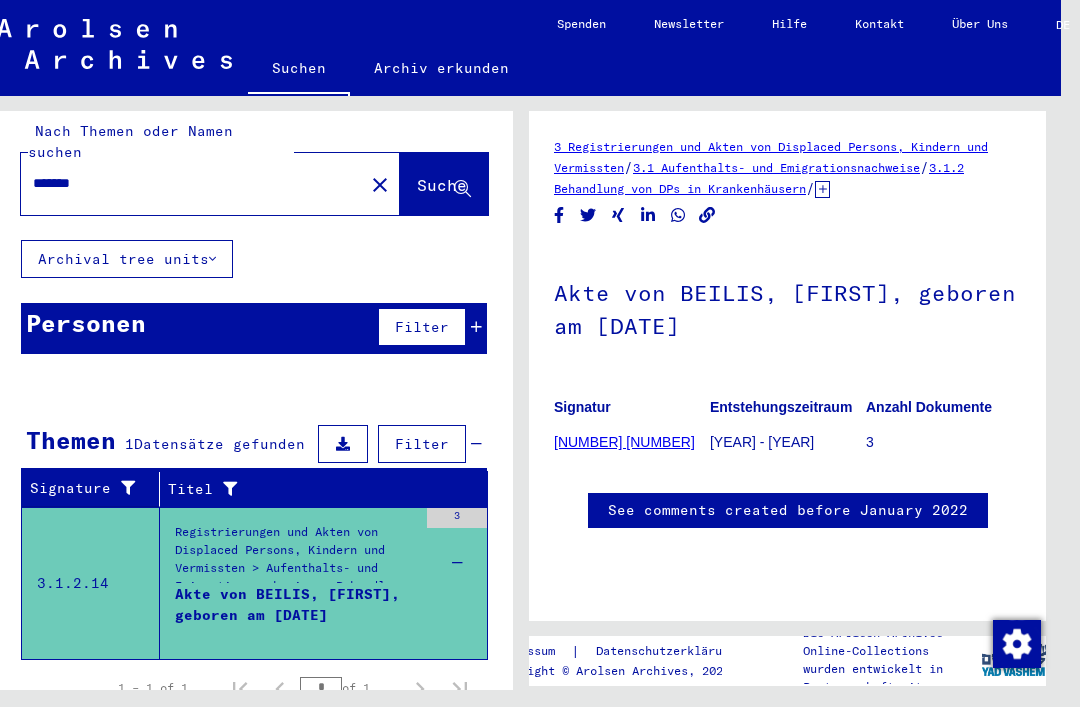 click on "Akte von BEILIS, [FIRST], geboren am [DATE]" at bounding box center [296, 614] 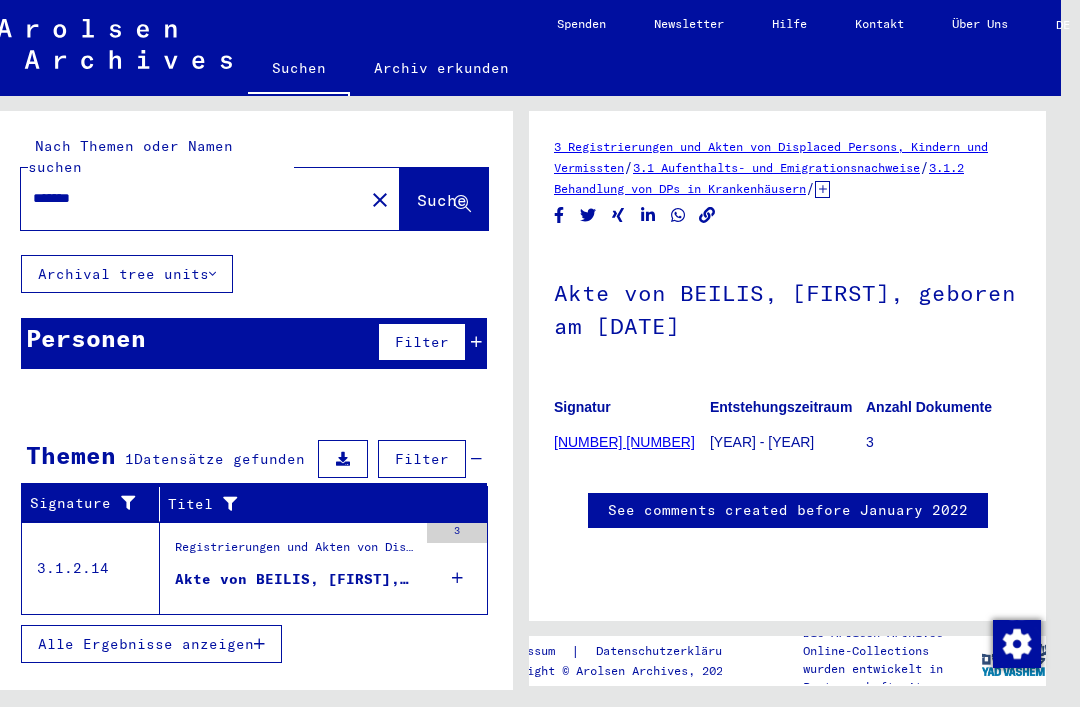 type on "******" 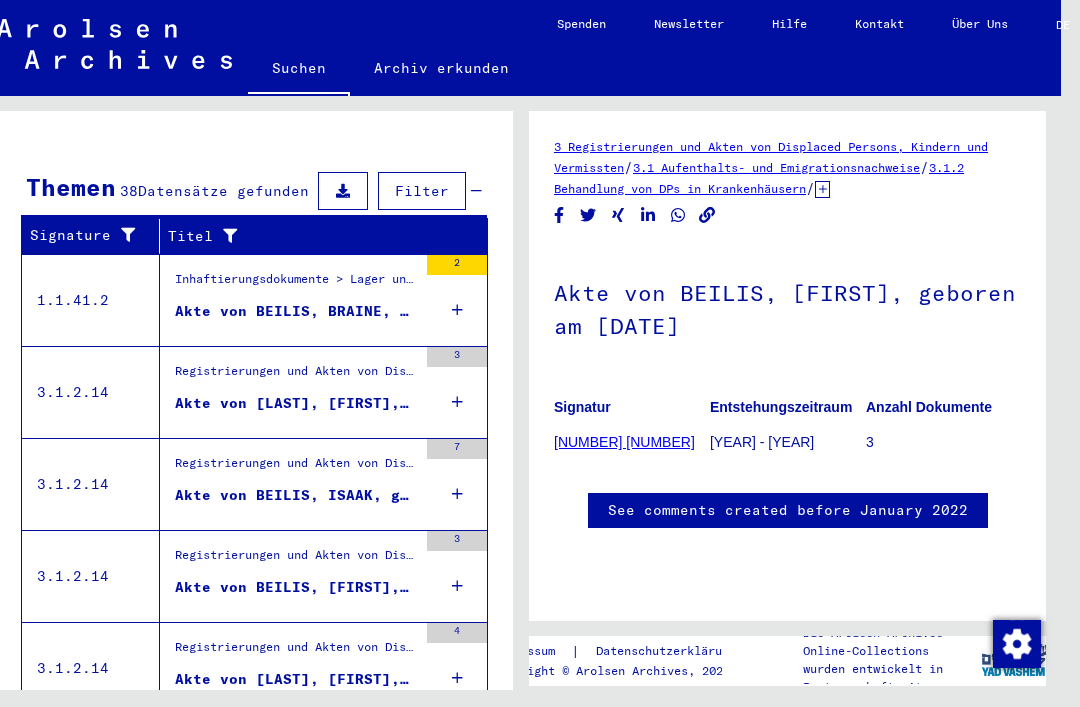 scroll, scrollTop: 275, scrollLeft: 0, axis: vertical 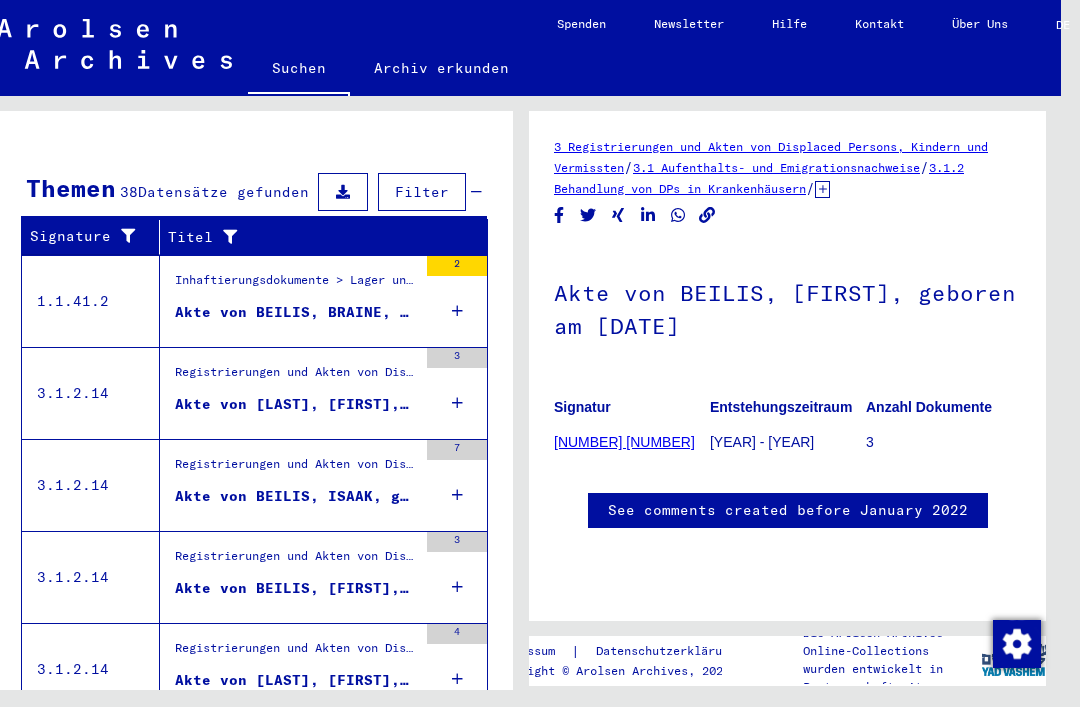 click on "Akte von [LAST], [FIRST], geboren am [DATE]" at bounding box center (296, 680) 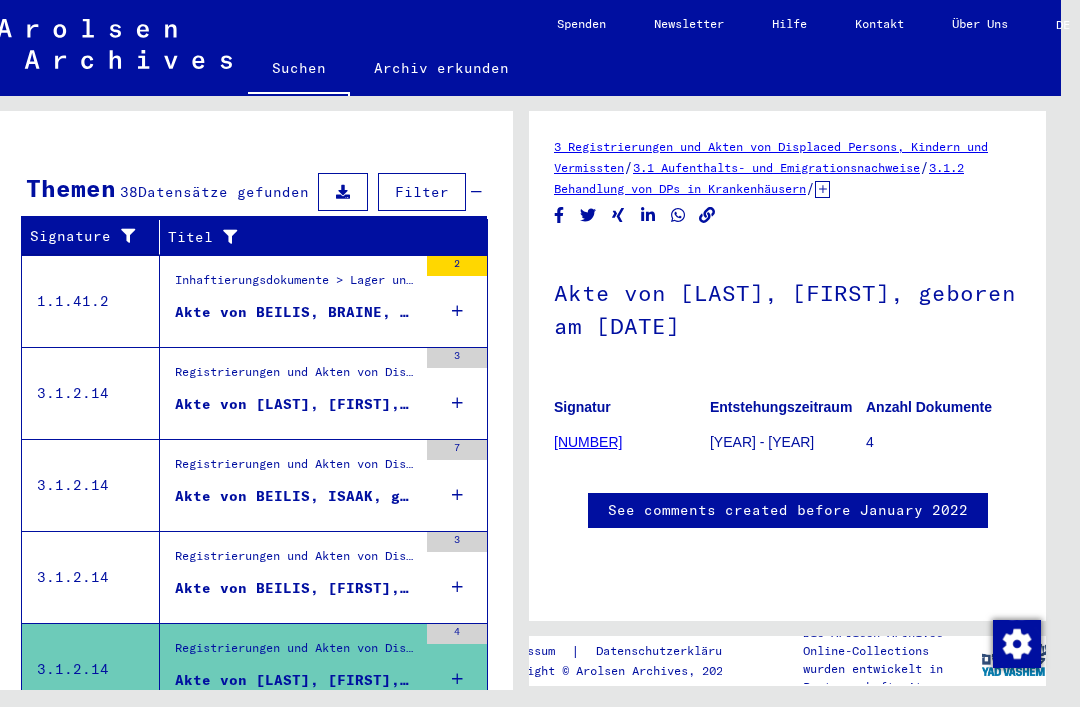 scroll, scrollTop: 0, scrollLeft: 0, axis: both 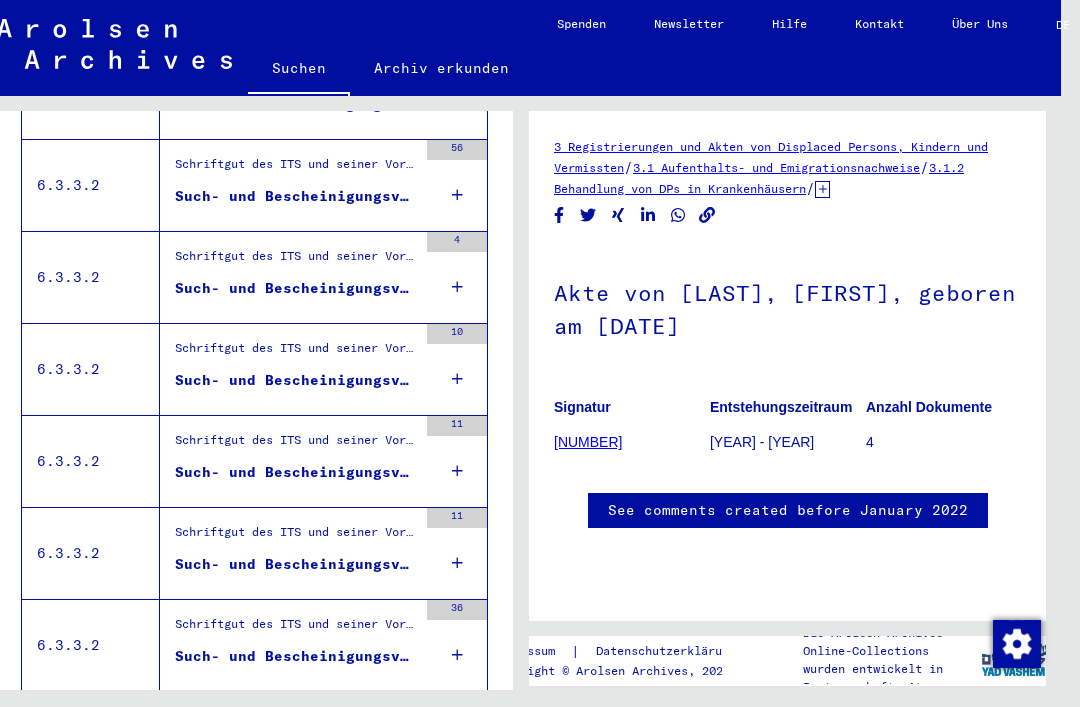 click on "Such- und Bescheinigungsvorgang Nr. 199.000 für [FIRST] [LAST], [FIRST] [LAST] geboren [DATE] oder[DATE]" at bounding box center (296, 472) 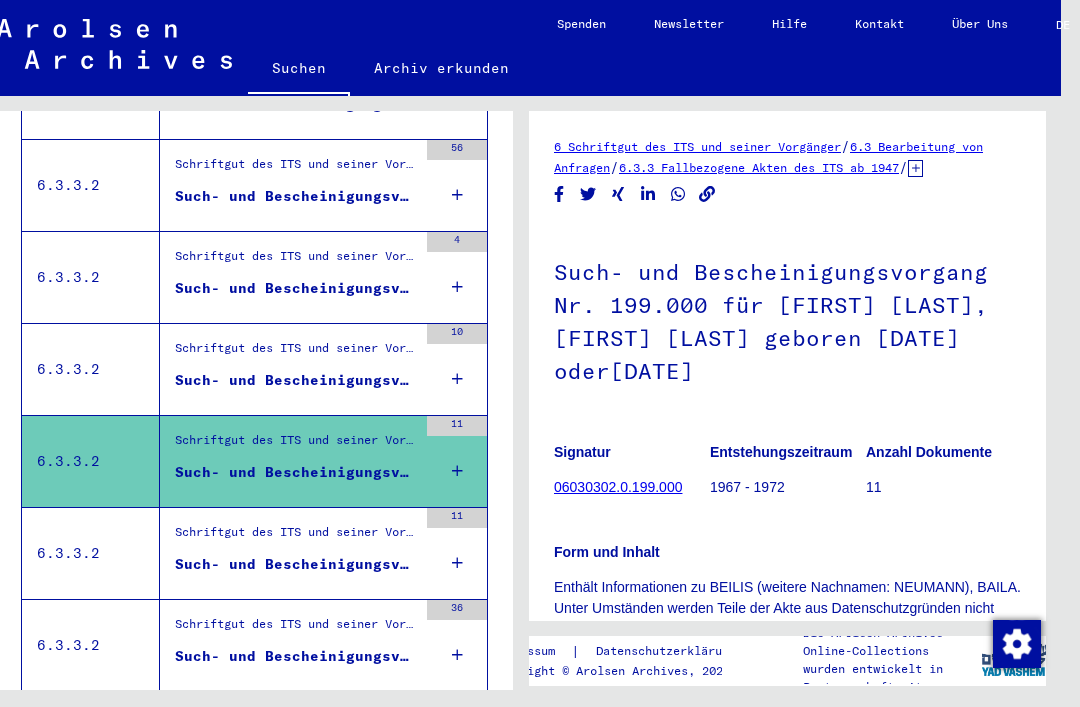 scroll, scrollTop: 0, scrollLeft: 0, axis: both 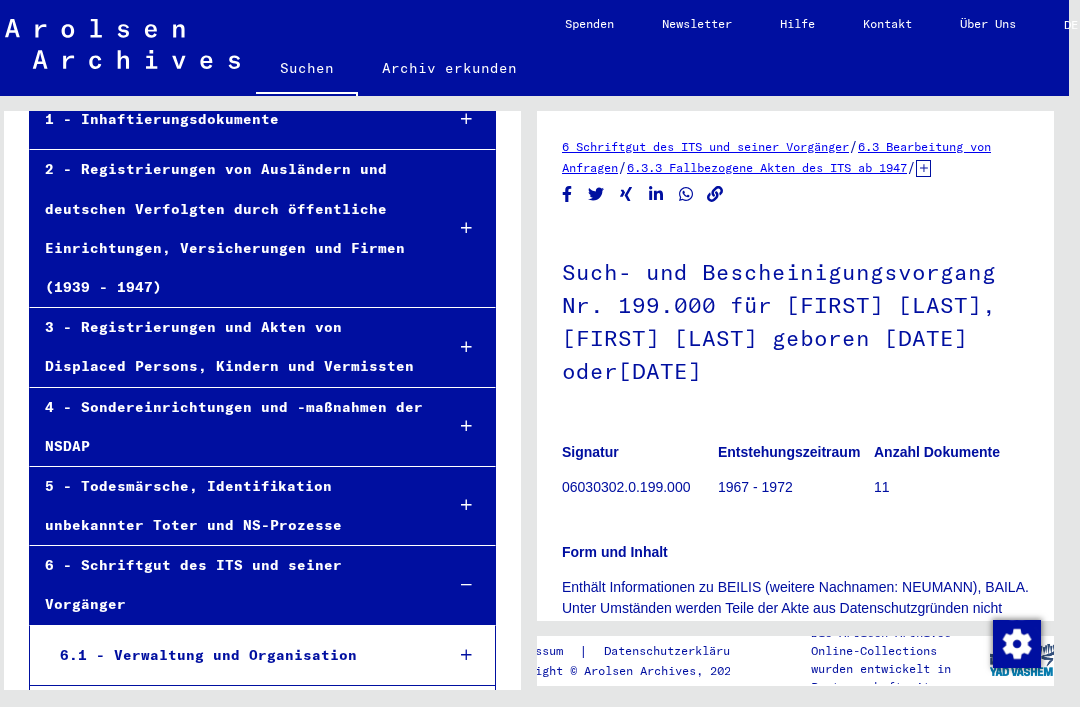 click at bounding box center [466, 505] 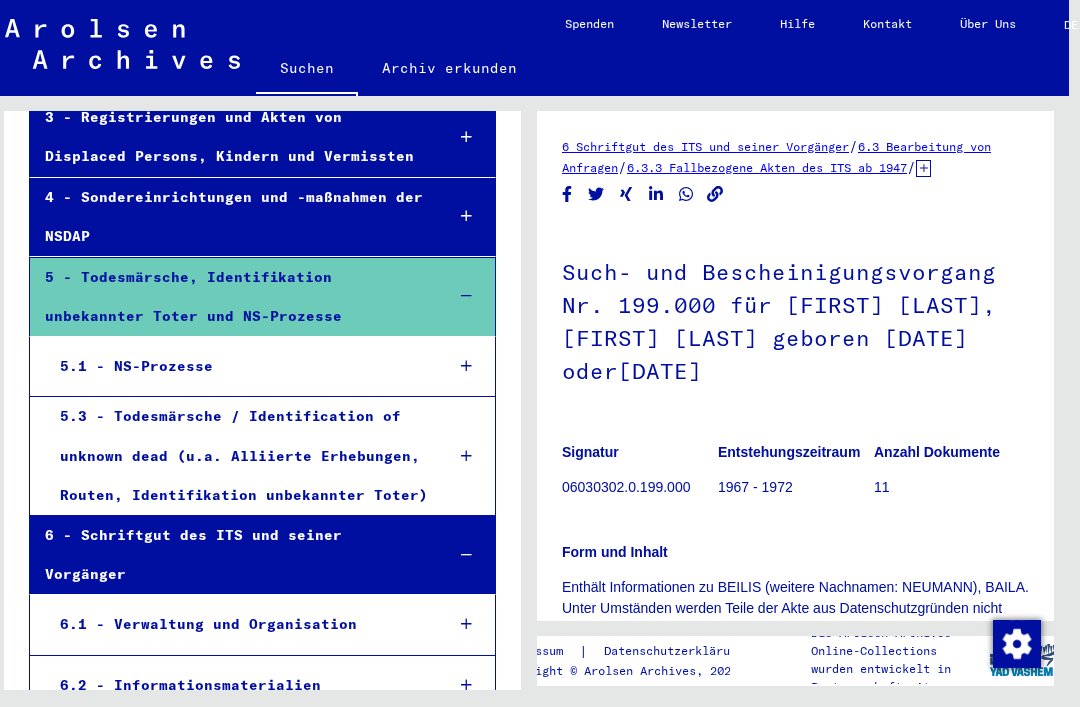 scroll, scrollTop: 449, scrollLeft: 0, axis: vertical 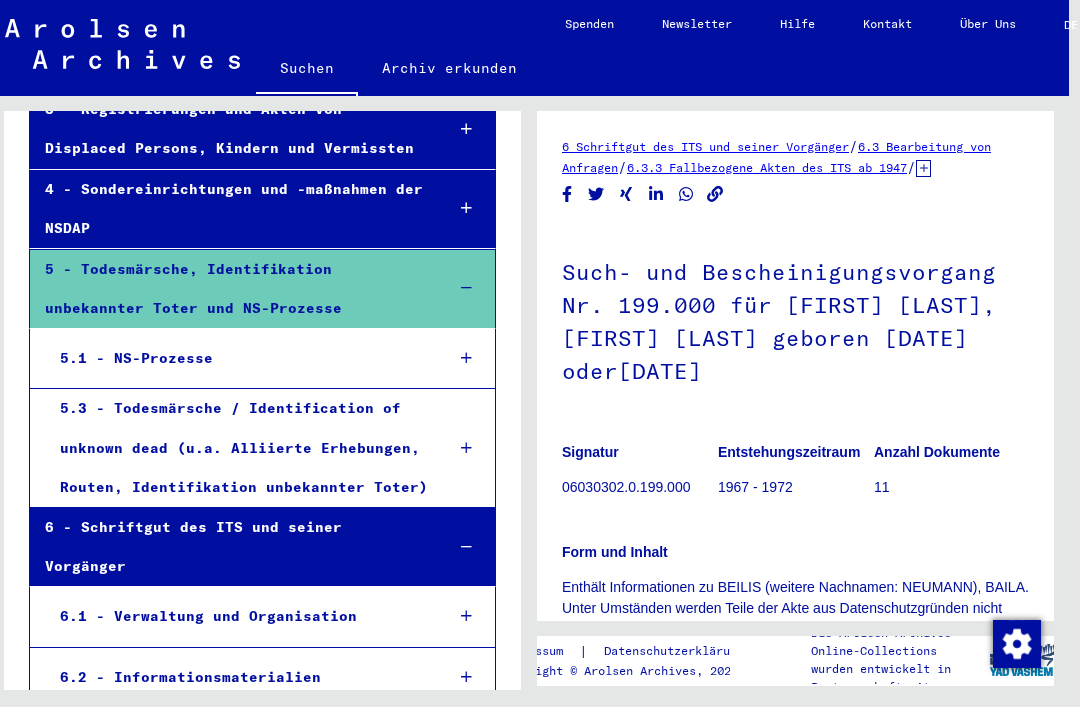 click on "5.3 - Todesmärsche / Identification of unknown dead (u.a. Alliierte Erhebungen, Routen, Identifikation unbekannter Toter)" at bounding box center (236, 448) 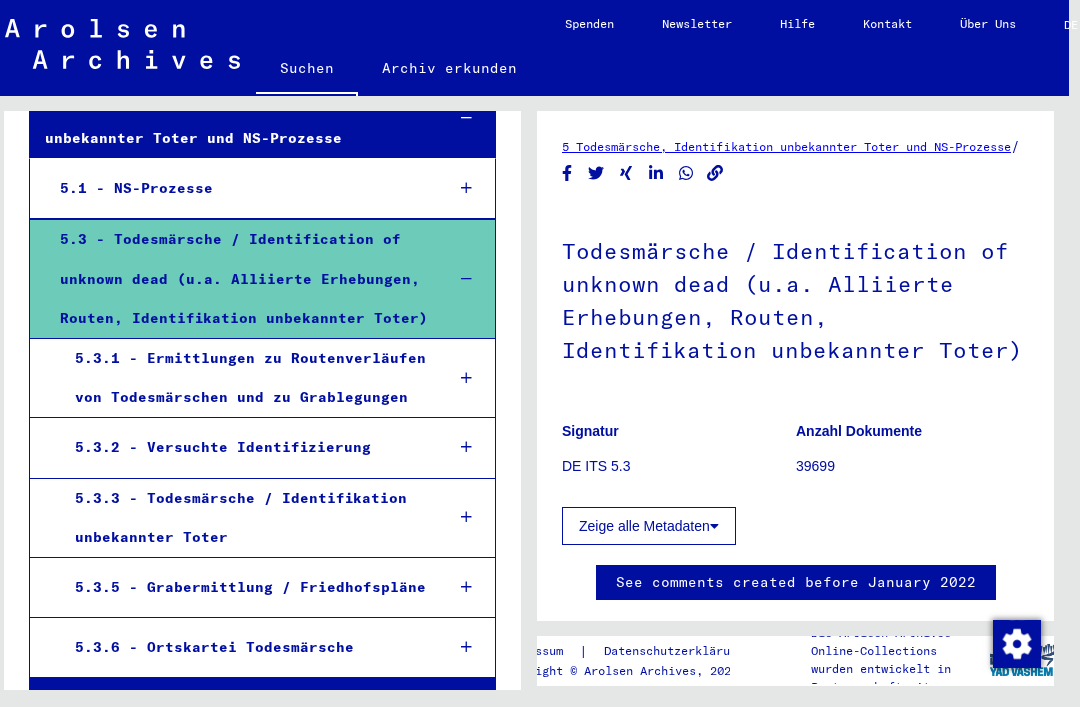 scroll, scrollTop: 635, scrollLeft: 0, axis: vertical 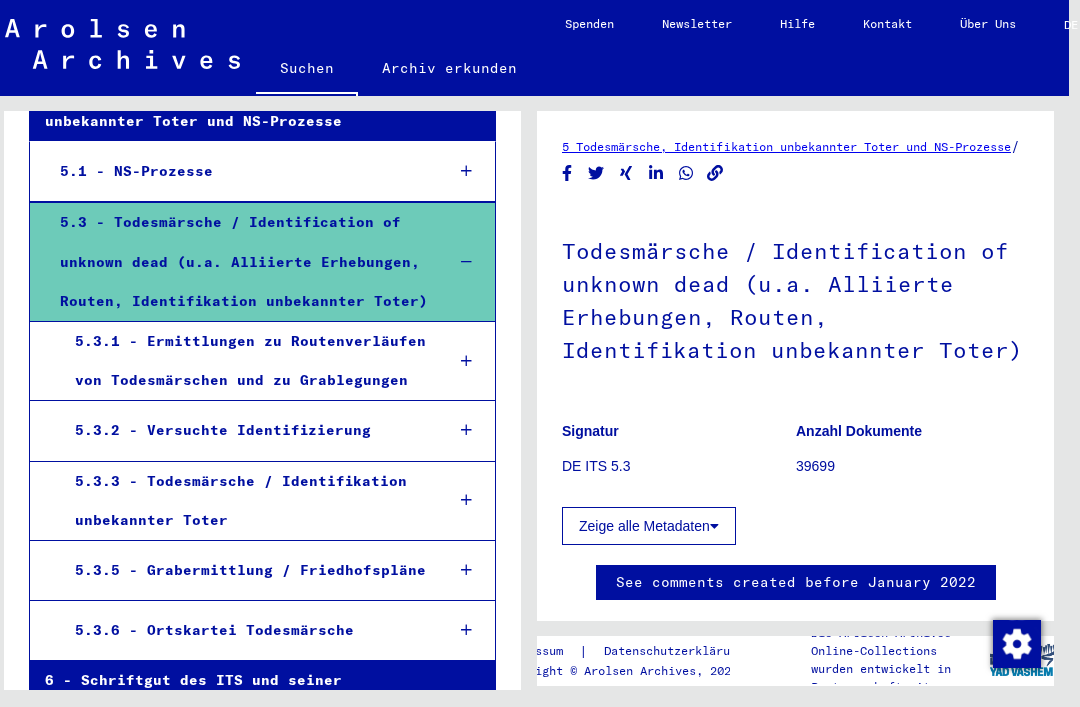 click on "Zeige alle Metadaten" 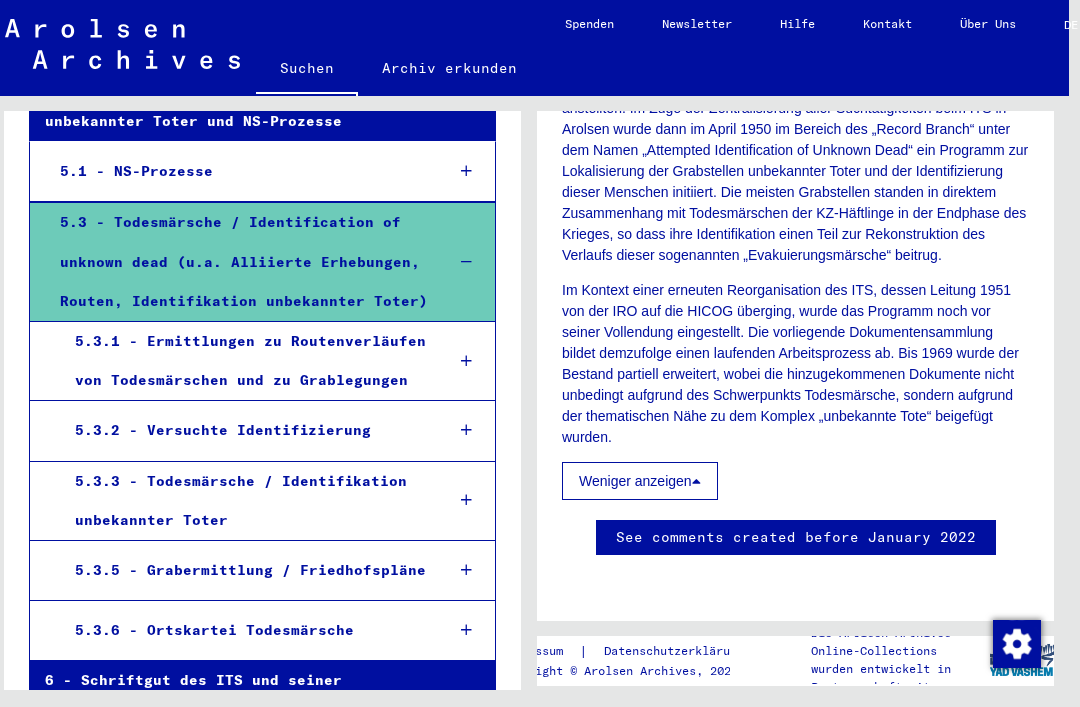 scroll, scrollTop: 1244, scrollLeft: 0, axis: vertical 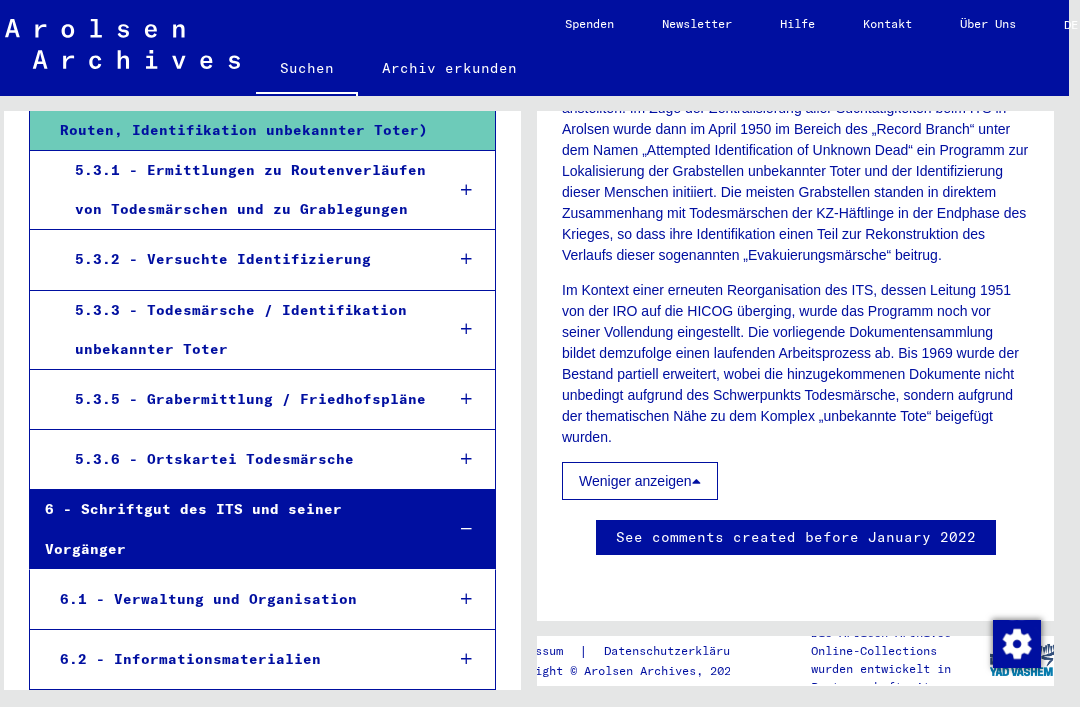 click at bounding box center (466, 459) 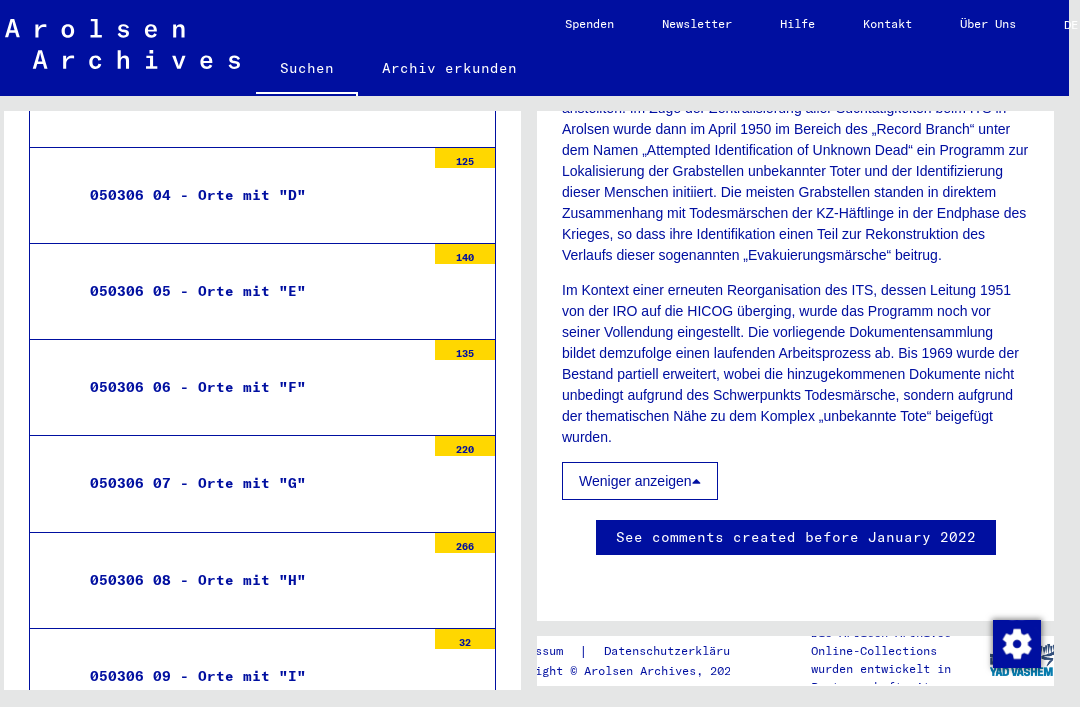 scroll, scrollTop: 1438, scrollLeft: 0, axis: vertical 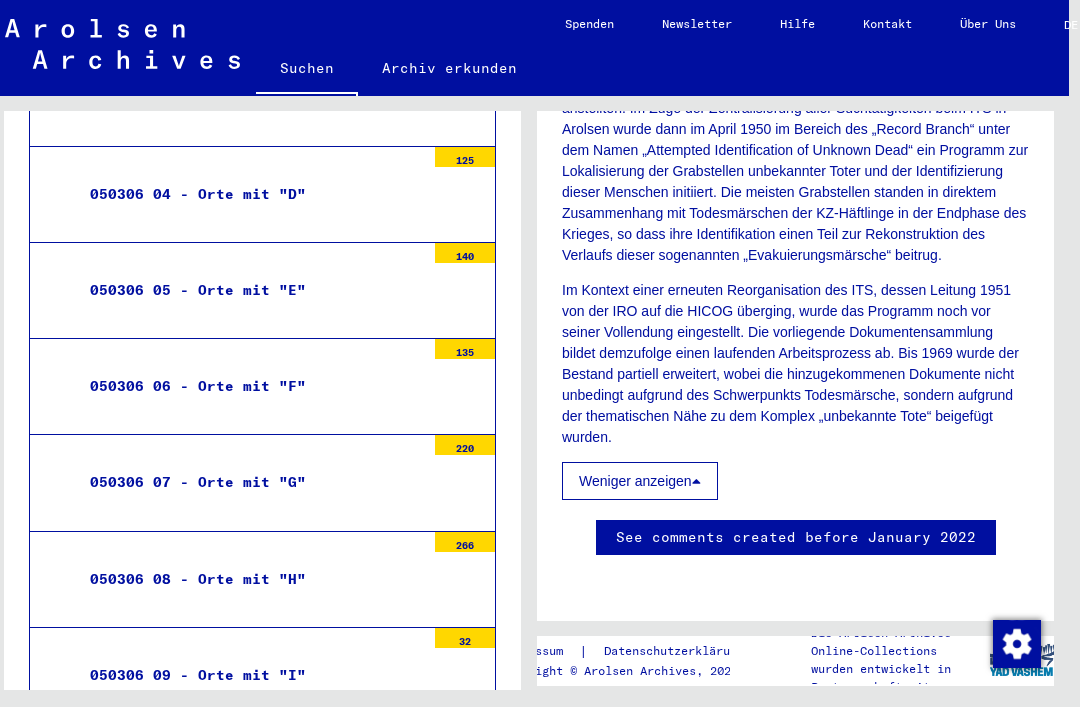 click on "050306 08 - Orte mit "H"" at bounding box center (250, 579) 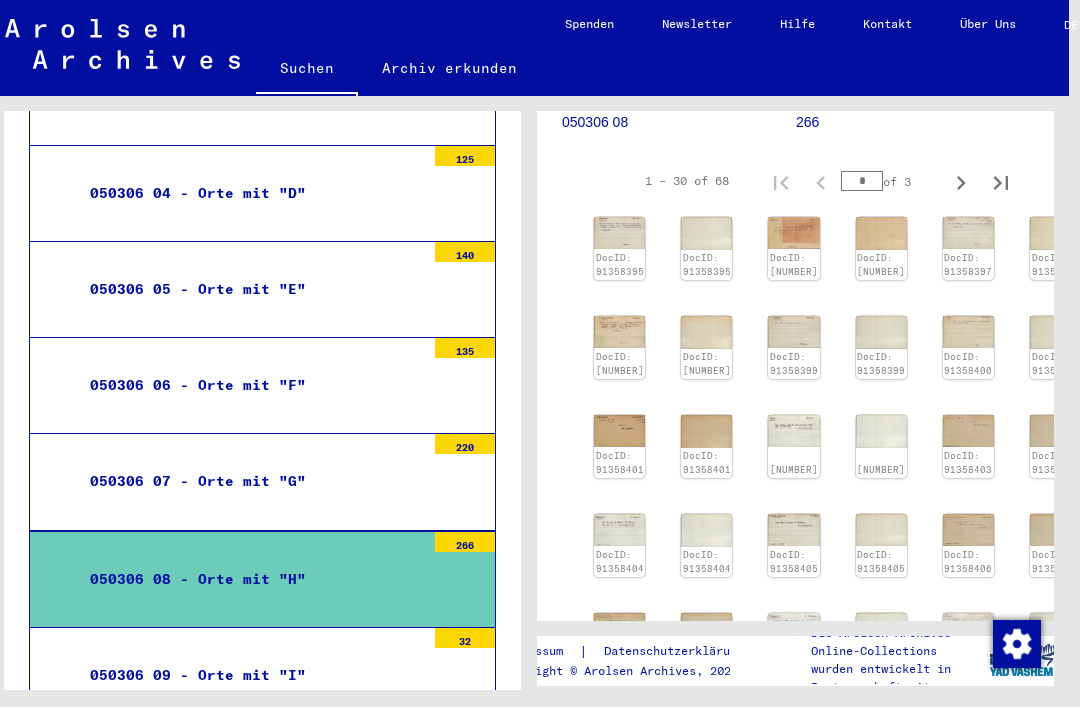 scroll, scrollTop: 308, scrollLeft: 0, axis: vertical 